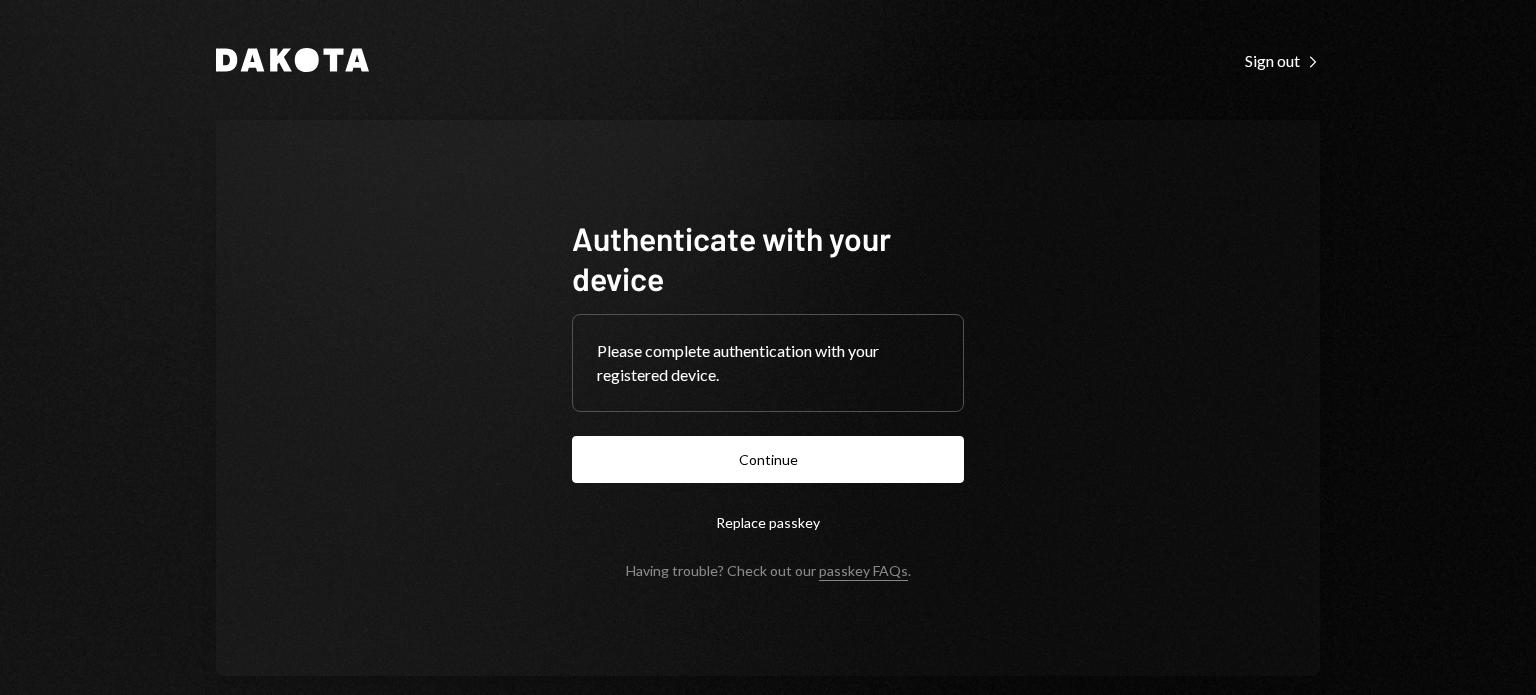 scroll, scrollTop: 0, scrollLeft: 0, axis: both 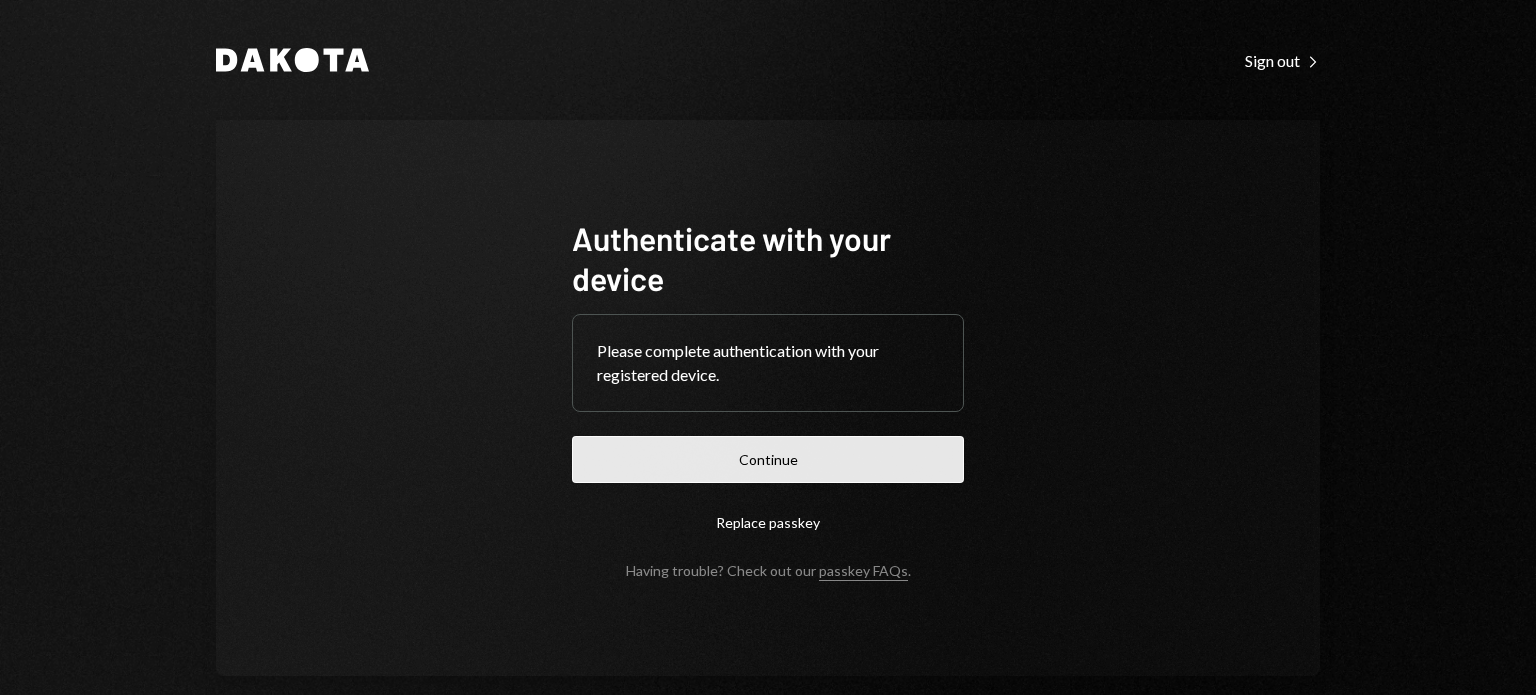 click on "Continue" at bounding box center [768, 459] 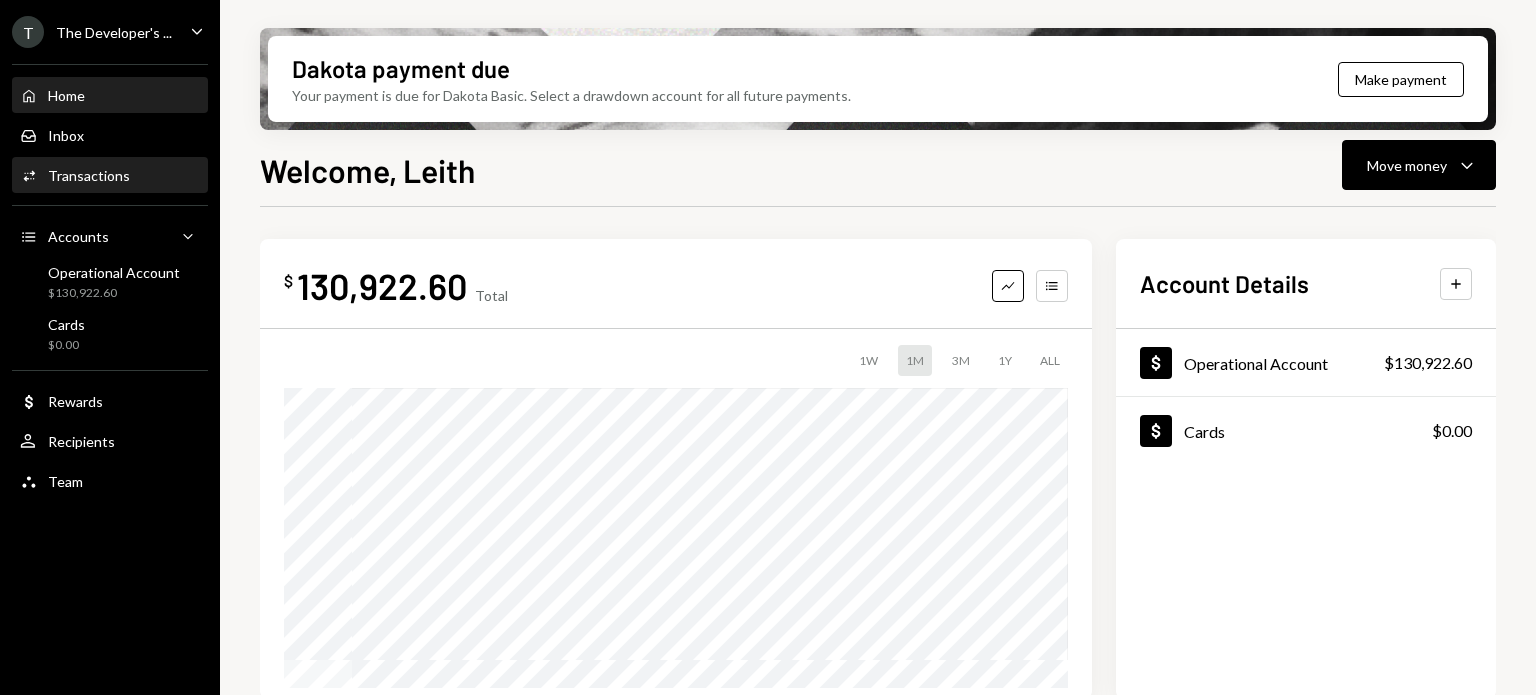 click on "Transactions" at bounding box center [89, 175] 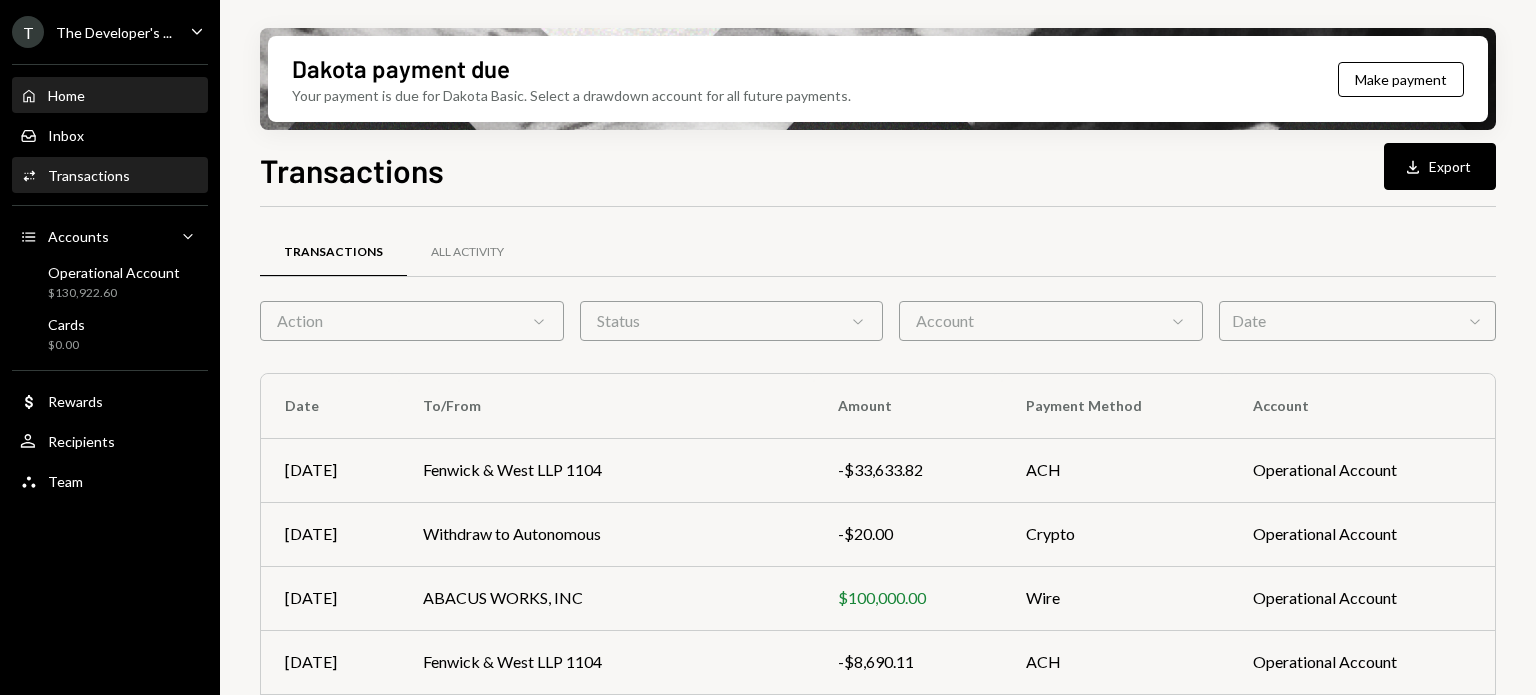 click on "Home Home" at bounding box center [110, 96] 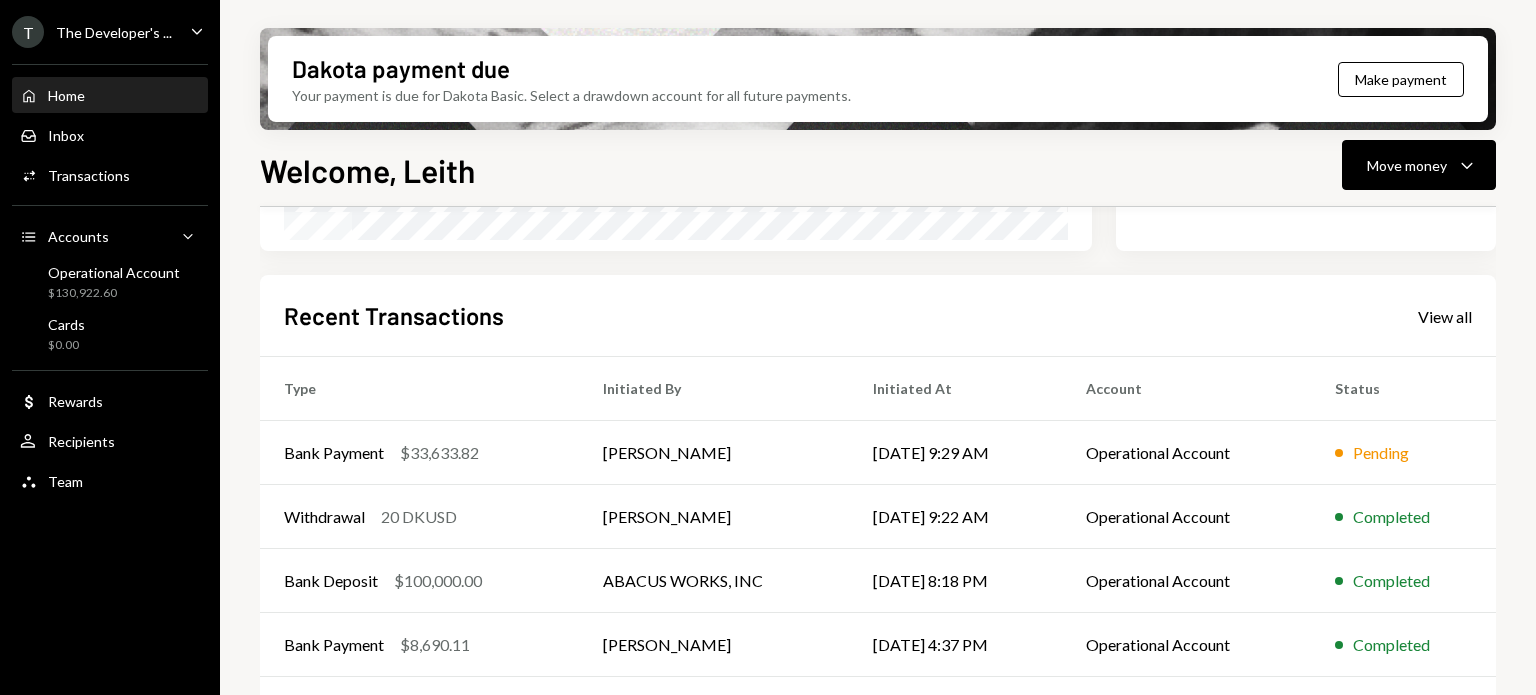 scroll, scrollTop: 510, scrollLeft: 0, axis: vertical 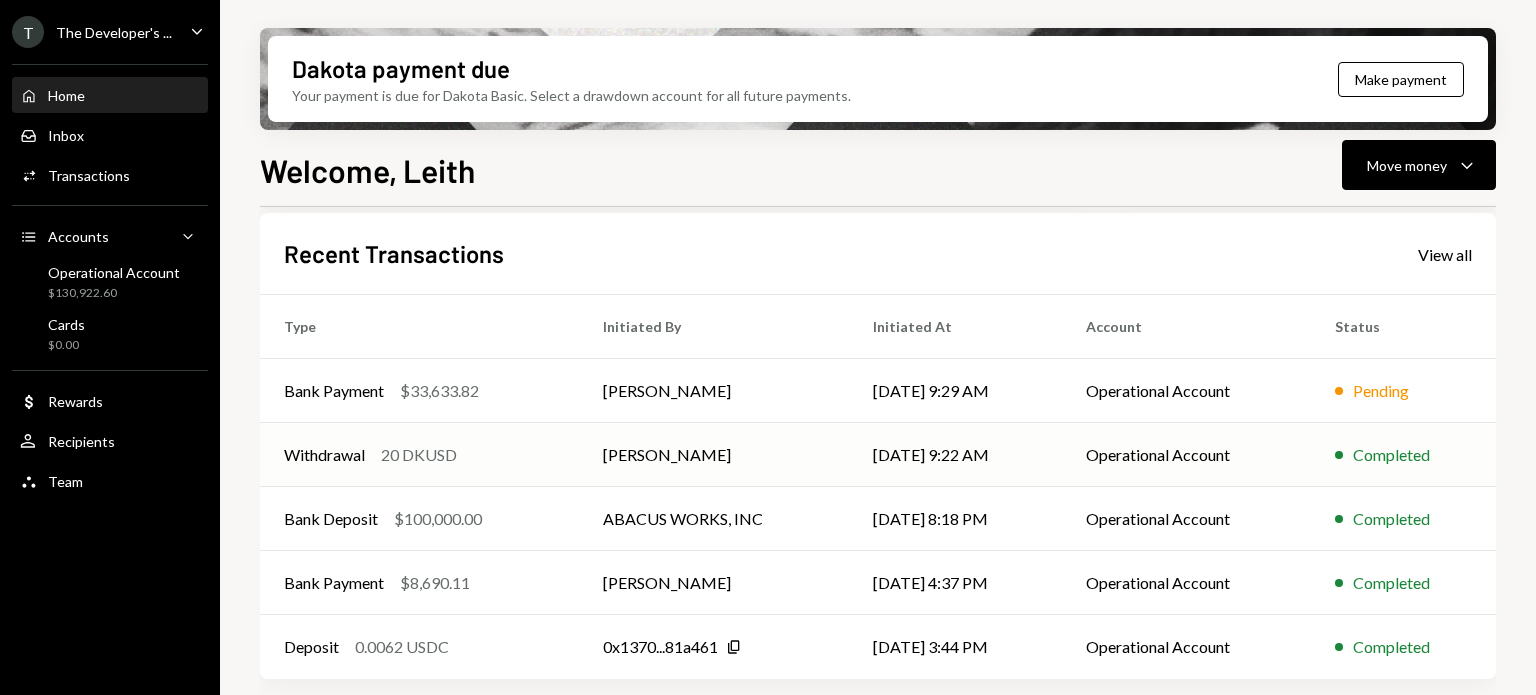 click on "Leith Shankland" at bounding box center (714, 455) 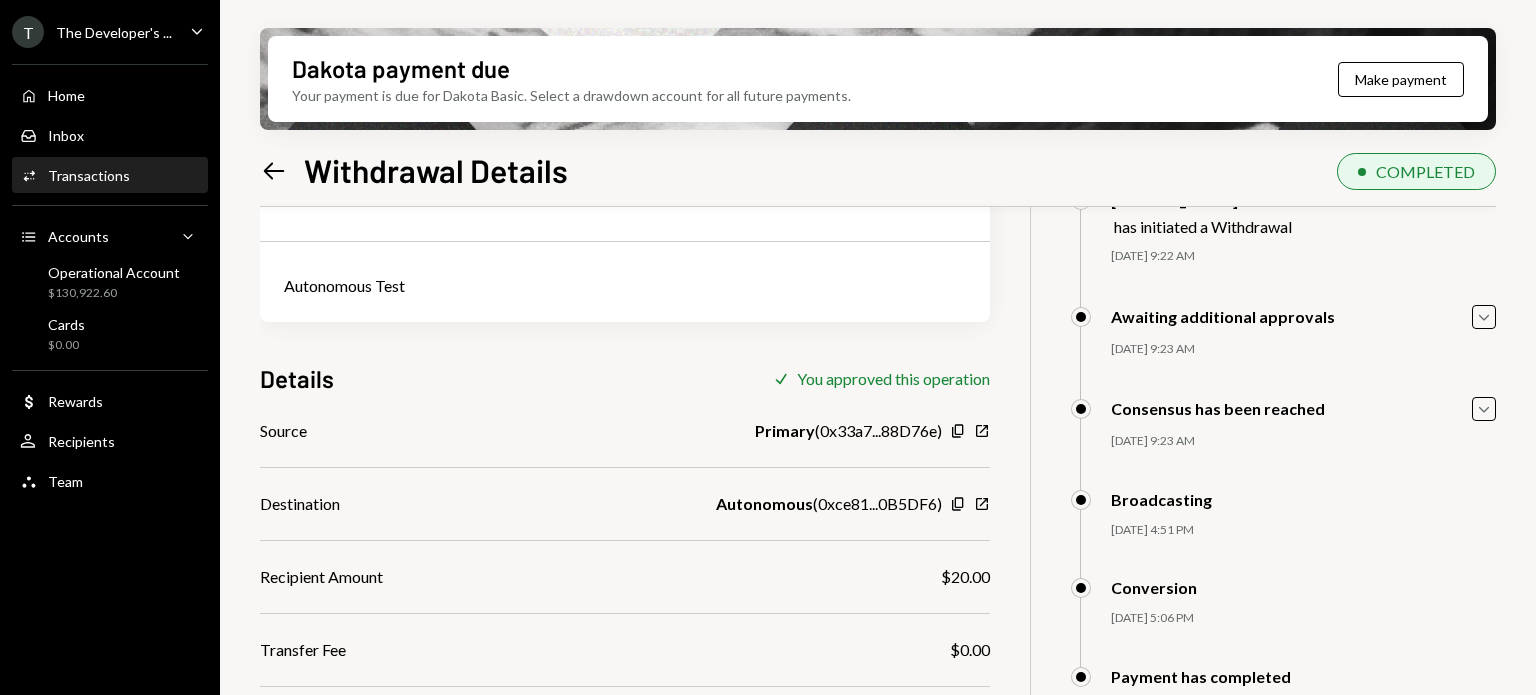 scroll, scrollTop: 200, scrollLeft: 0, axis: vertical 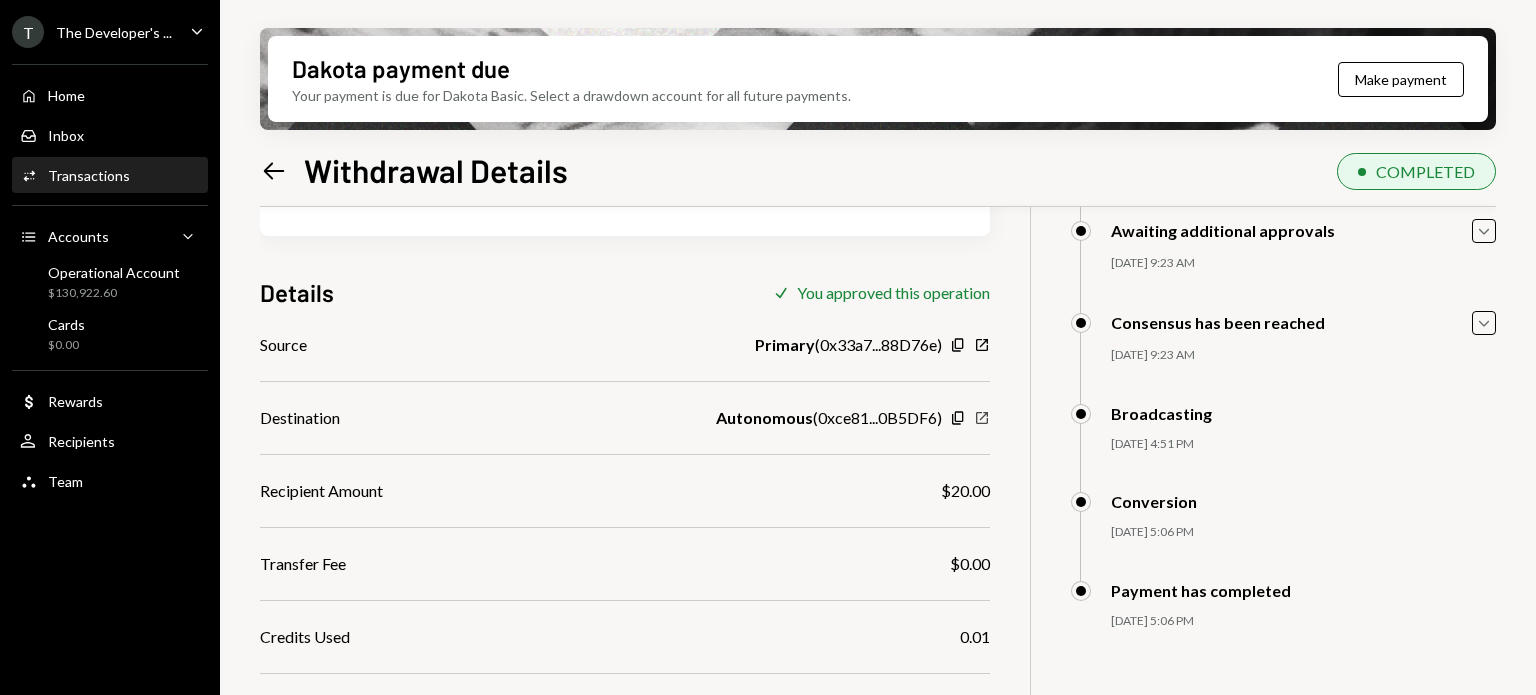 click on "New Window" 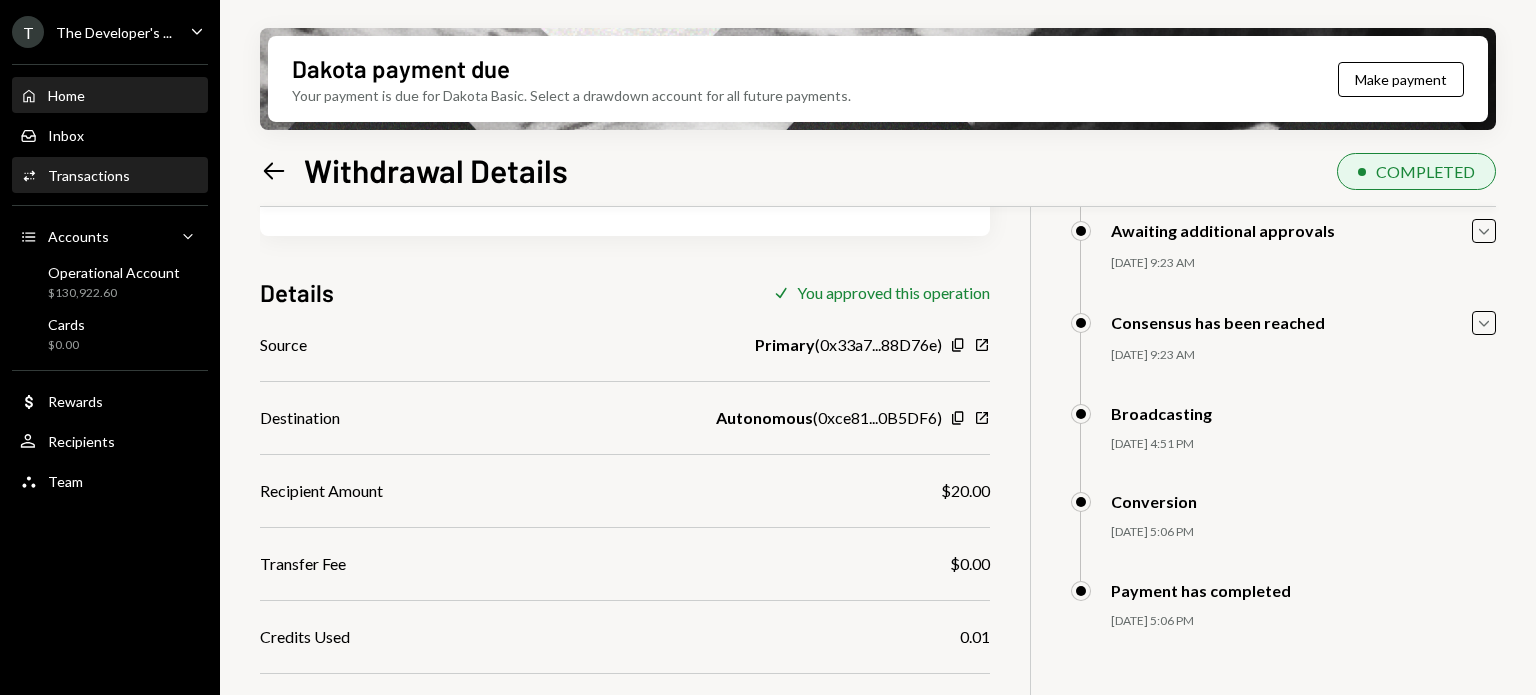 click on "Home Home" at bounding box center (110, 96) 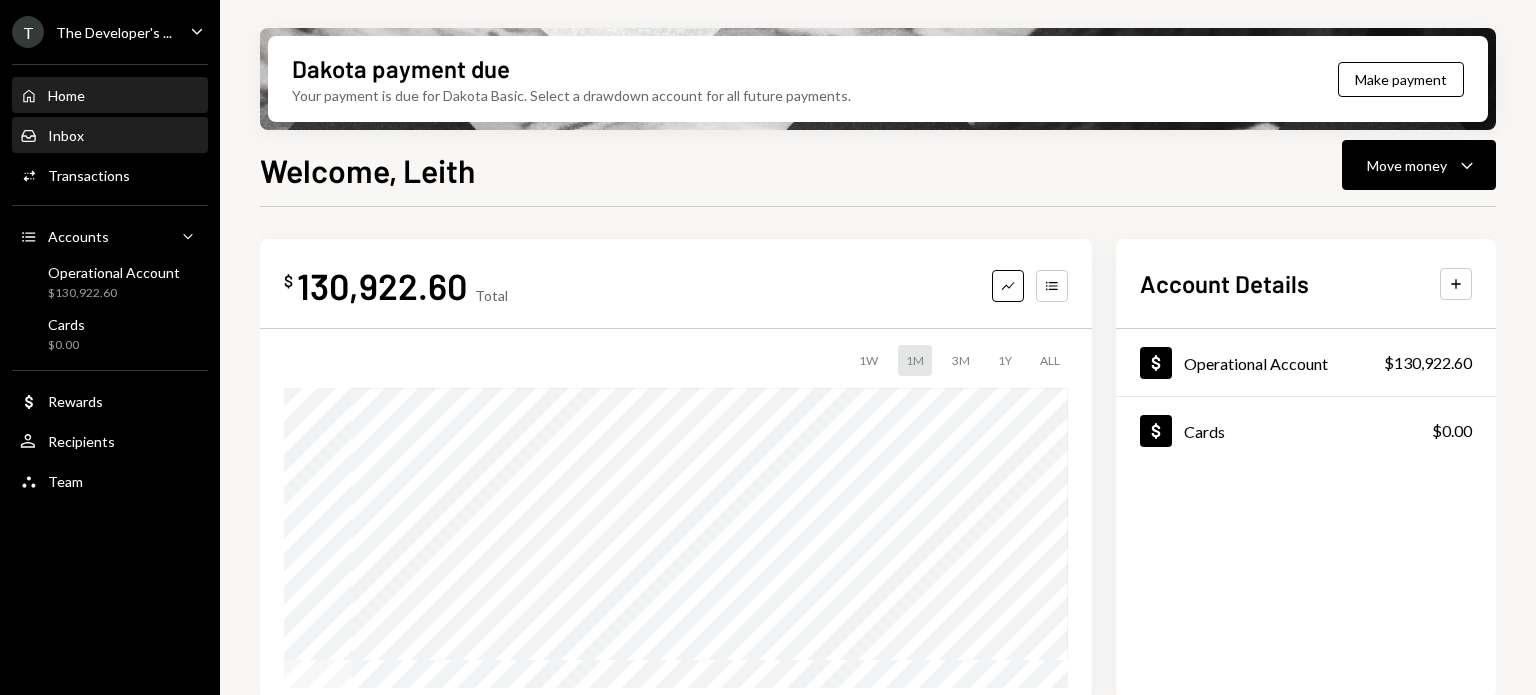 click on "Inbox Inbox" at bounding box center [110, 136] 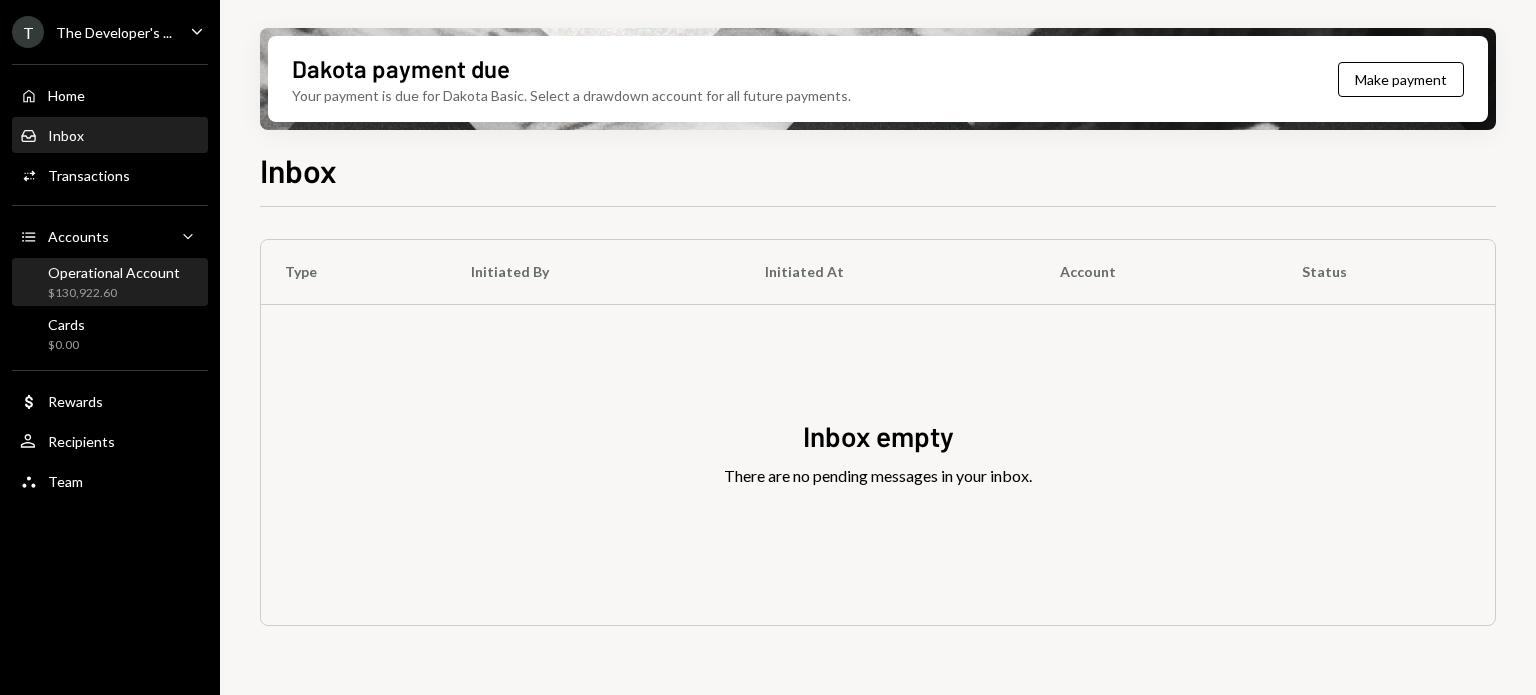 click on "Operational Account $130,922.60" at bounding box center (114, 283) 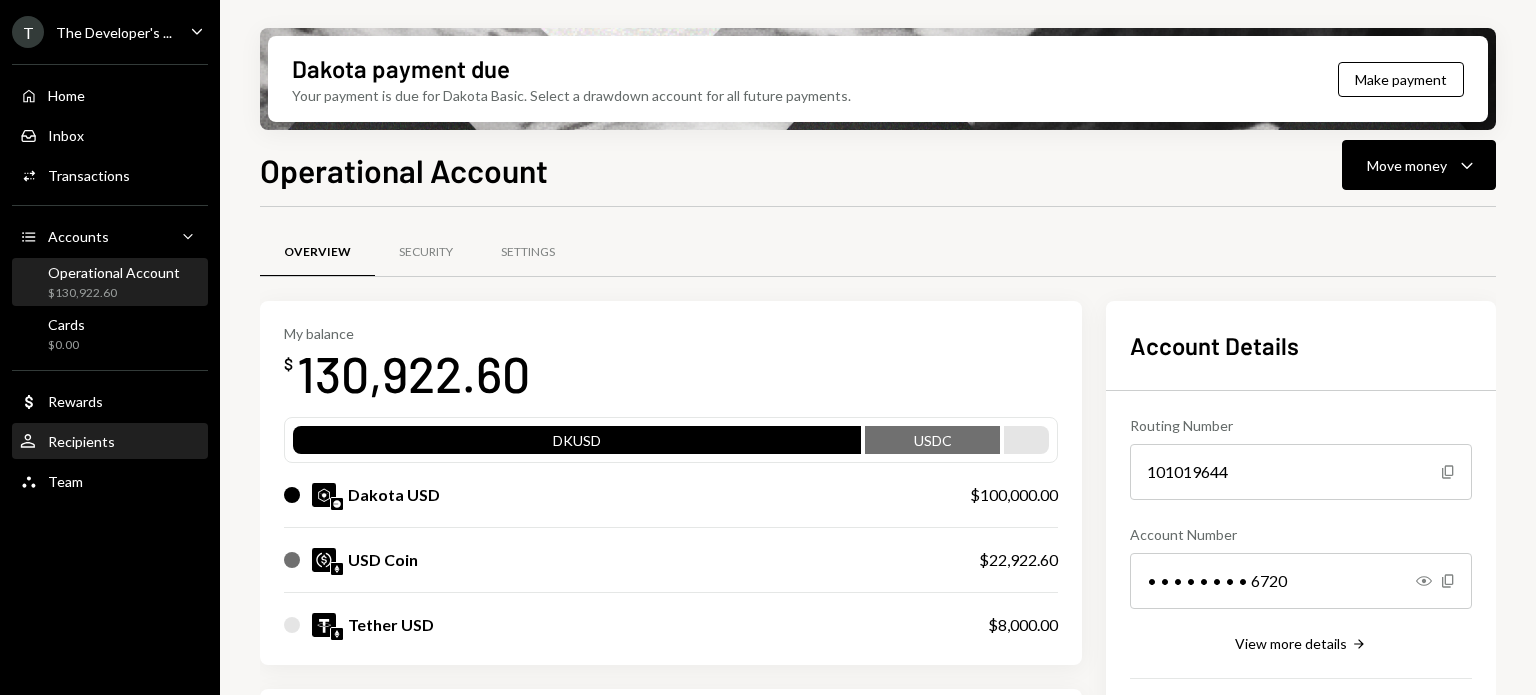 click on "User Recipients" at bounding box center [110, 442] 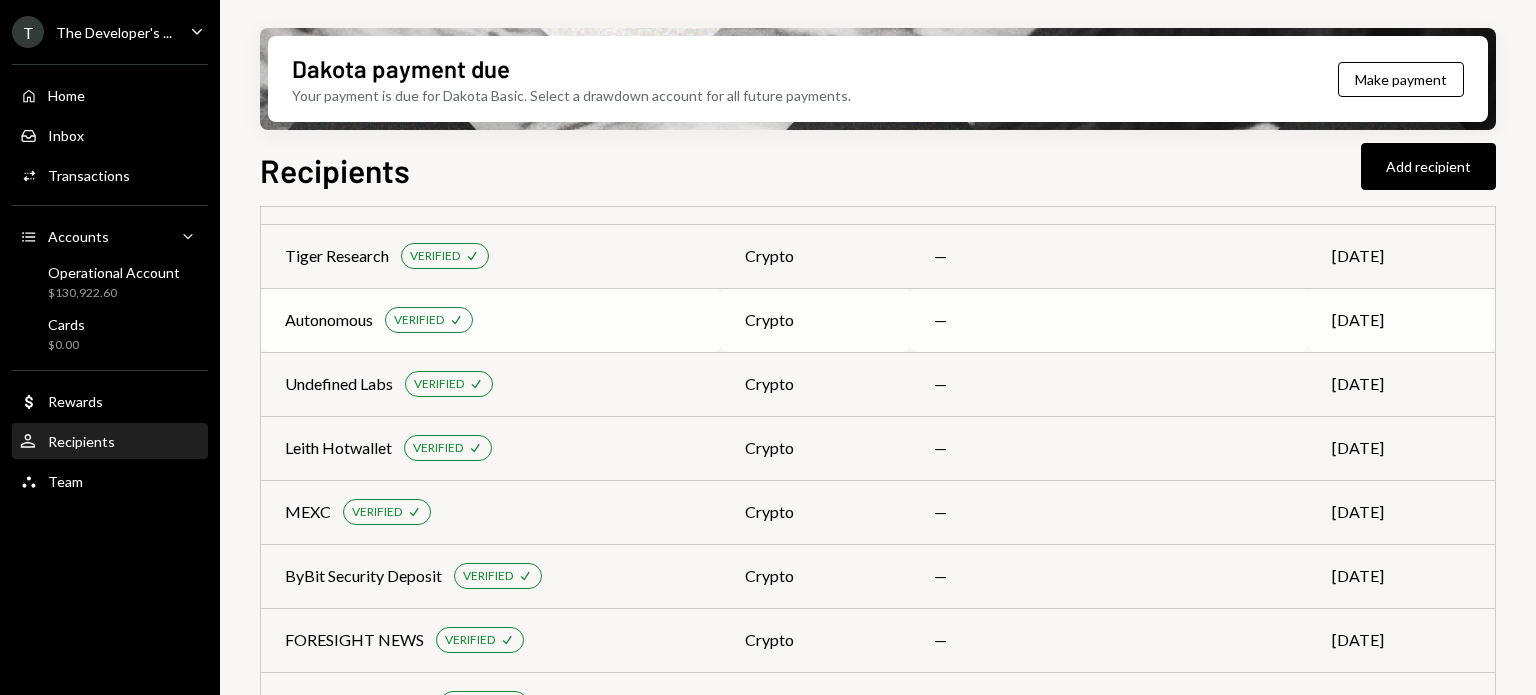 scroll, scrollTop: 0, scrollLeft: 0, axis: both 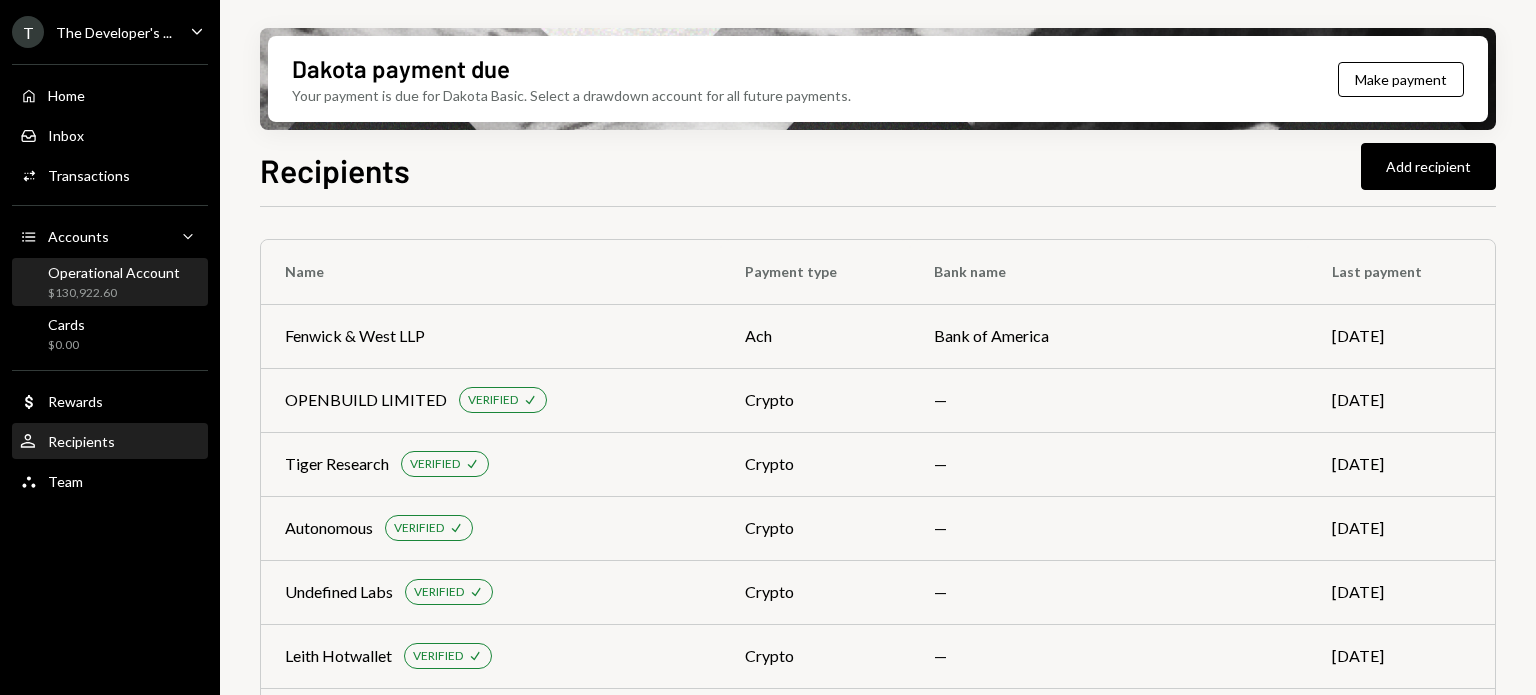 click on "Operational Account" at bounding box center (114, 272) 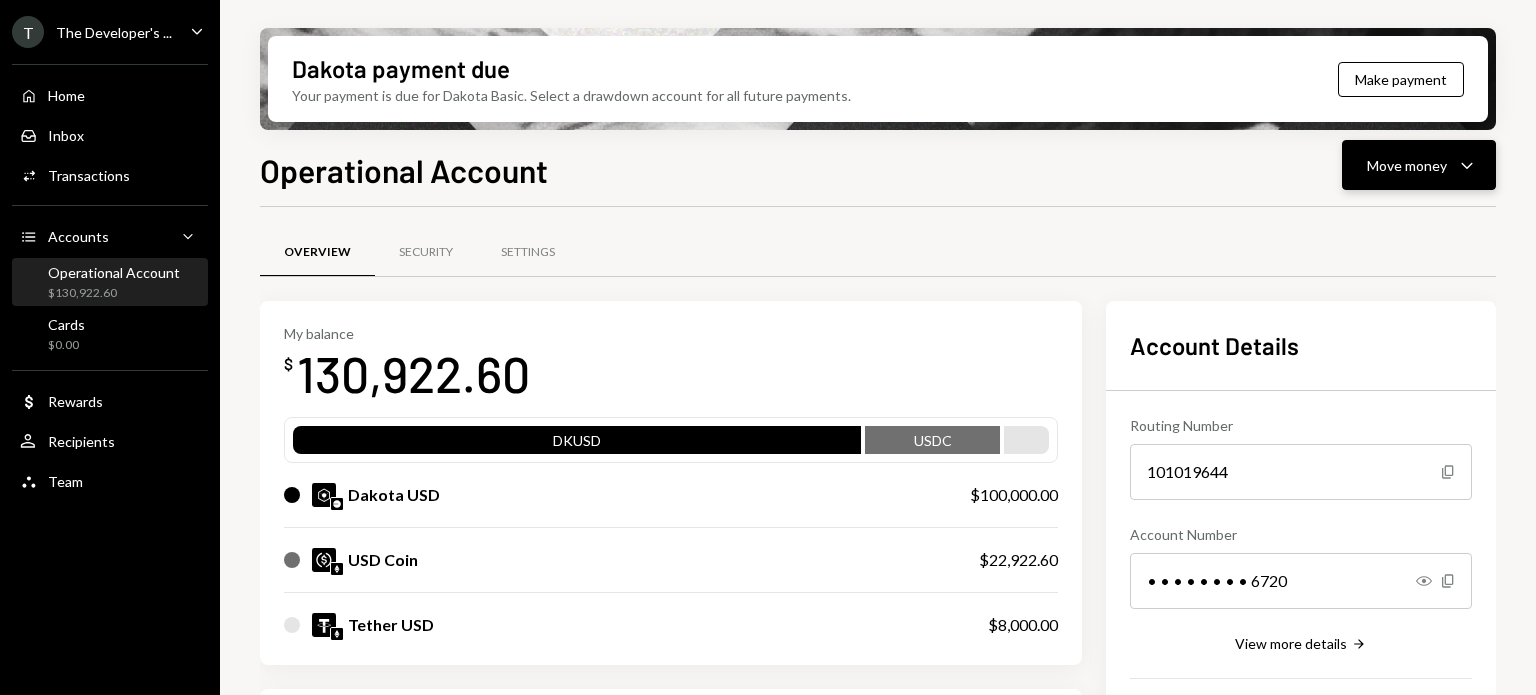 click on "Move money Caret Down" at bounding box center (1419, 165) 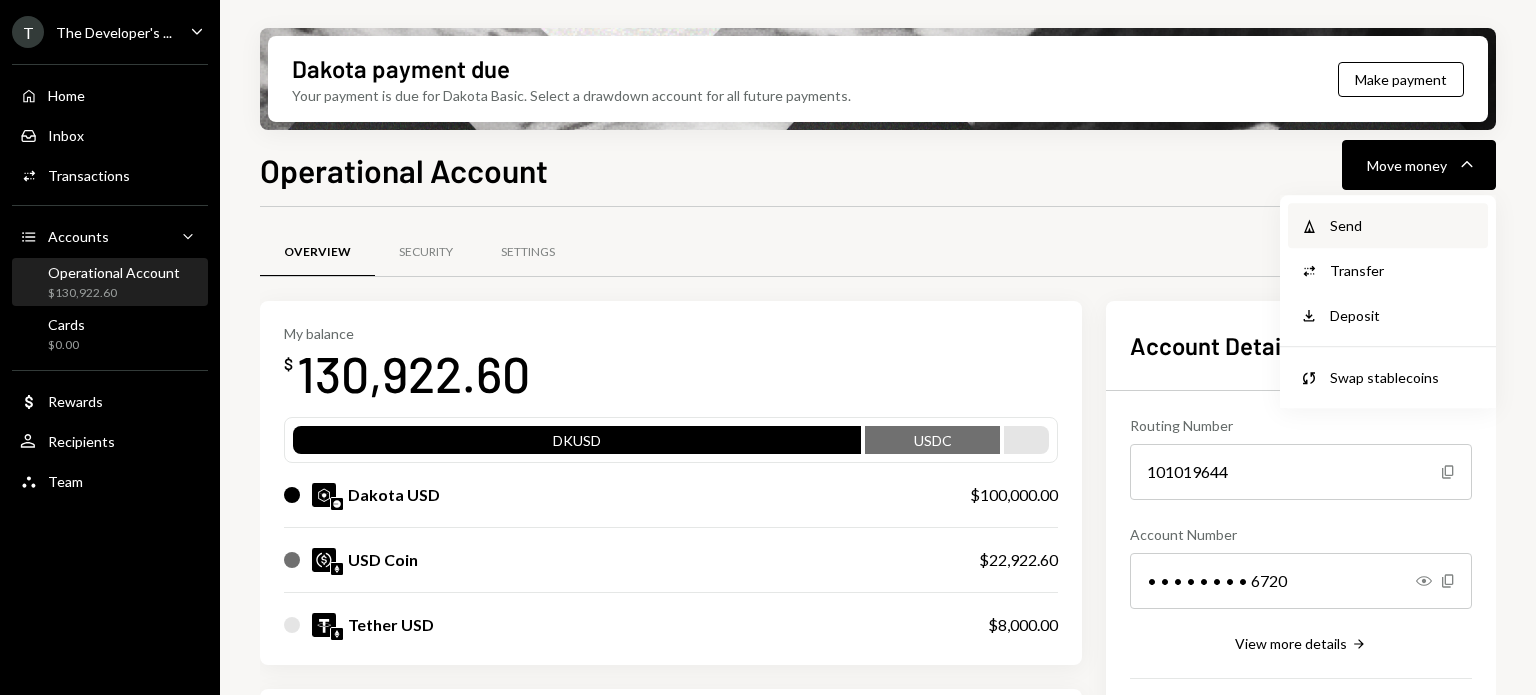 click on "Send" at bounding box center [1403, 225] 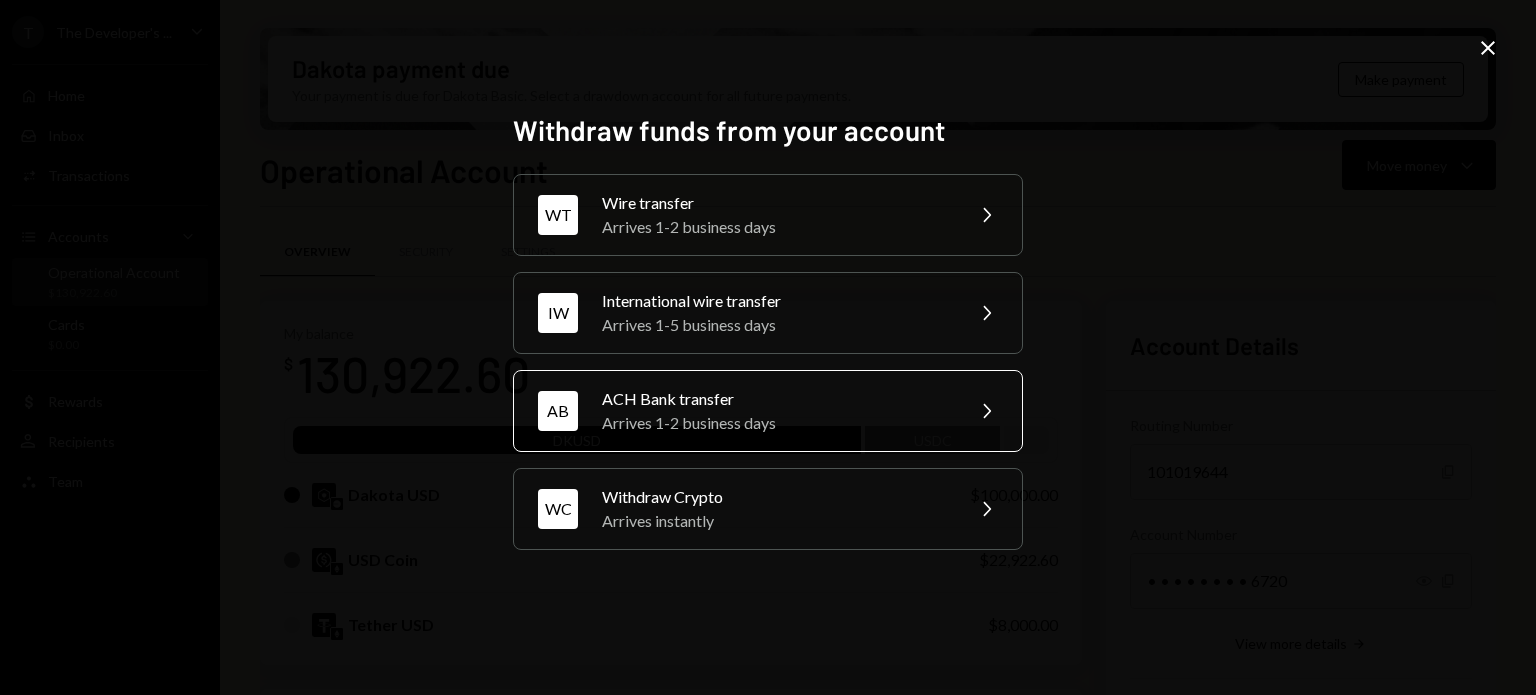 click on "ACH Bank transfer" at bounding box center (776, 399) 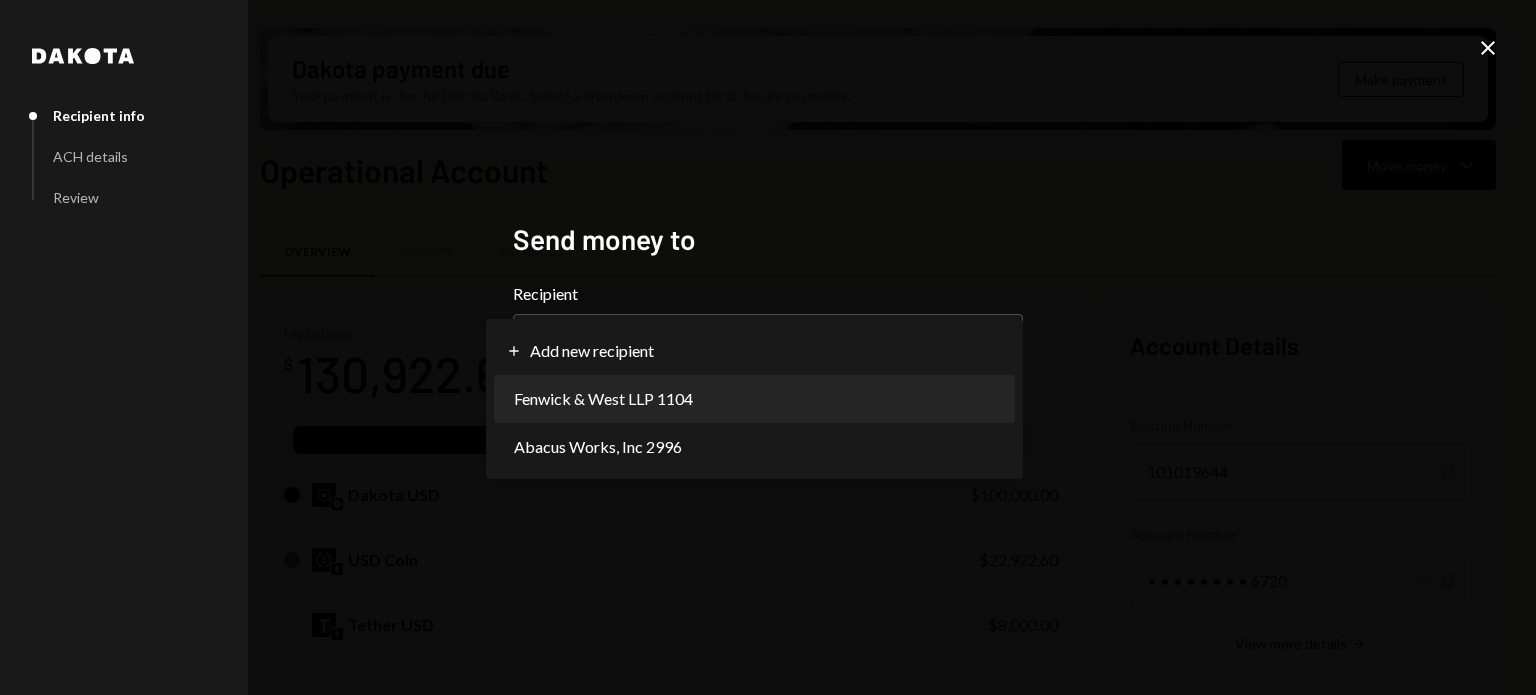scroll, scrollTop: 0, scrollLeft: 0, axis: both 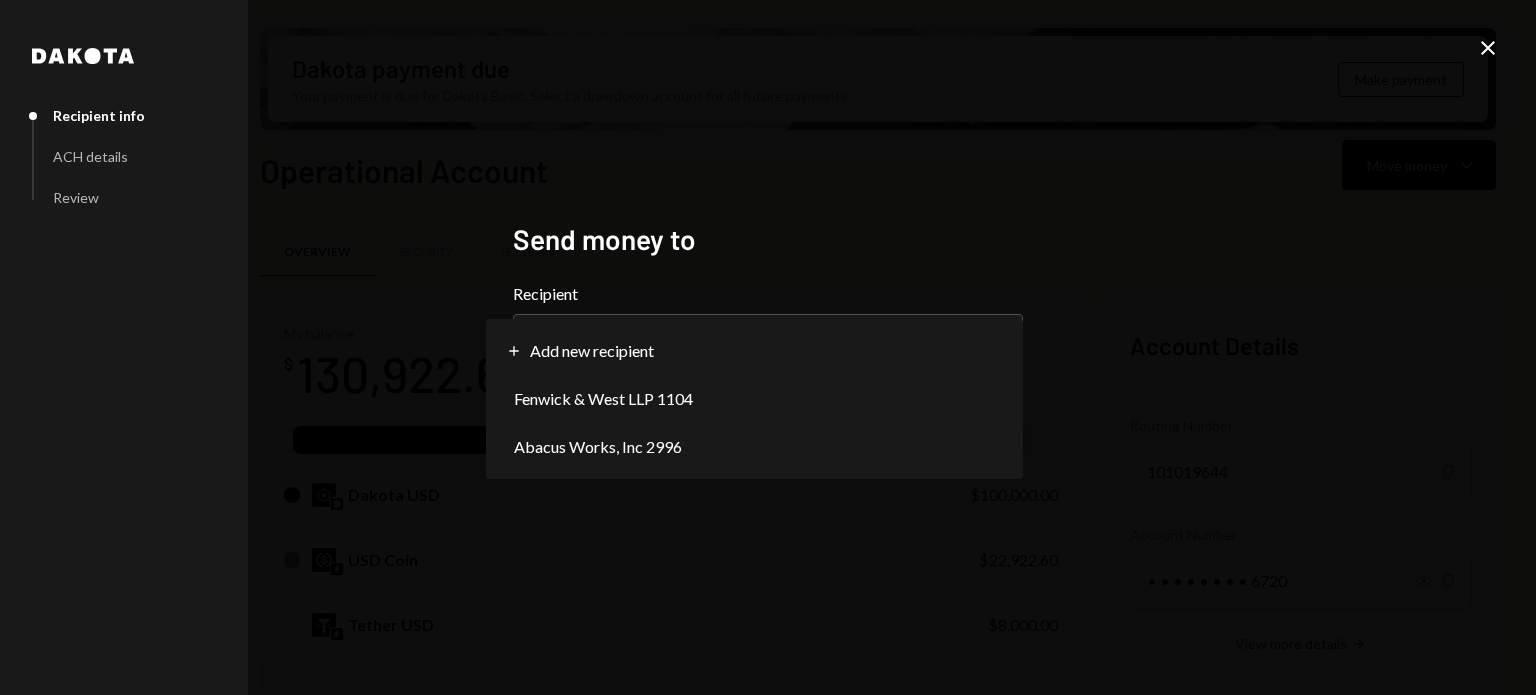 click on "T The Developer's ... Caret Down Home Home Inbox Inbox Activities Transactions Accounts Accounts Caret Down Operational Account $130,922.60 Cards $0.00 Dollar Rewards User Recipients Team Team Dakota payment due Your payment is due for Dakota Basic. Select a drawdown account for all future payments. Make payment Operational Account Move money Caret Down Overview Security Settings My balance $ 130,922.60 DKUSD USDC Dakota USD $100,000.00 USD Coin $22,922.60 Tether USD $8,000.00 Recent Transactions View all Type Initiated By Initiated At Status Bank Payment $33,633.82 Leith Shankland 07/03/25 9:29 AM Pending Withdrawal 20  DKUSD Leith Shankland 07/03/25 9:22 AM Completed Bank Deposit $100,000.00 ABACUS WORKS, INC 07/02/25 8:18 PM Completed Bank Payment $8,690.11 Michael Hurn 06/30/25 4:37 PM Completed Deposit 0.0062  USDC 0x1370...81a461 Copy 06/18/25 3:44 PM Completed Account Details Routing Number 101019644 Copy Account Number • • • • • • • •  6720 Show Copy View more details Right Arrow Back" at bounding box center (768, 347) 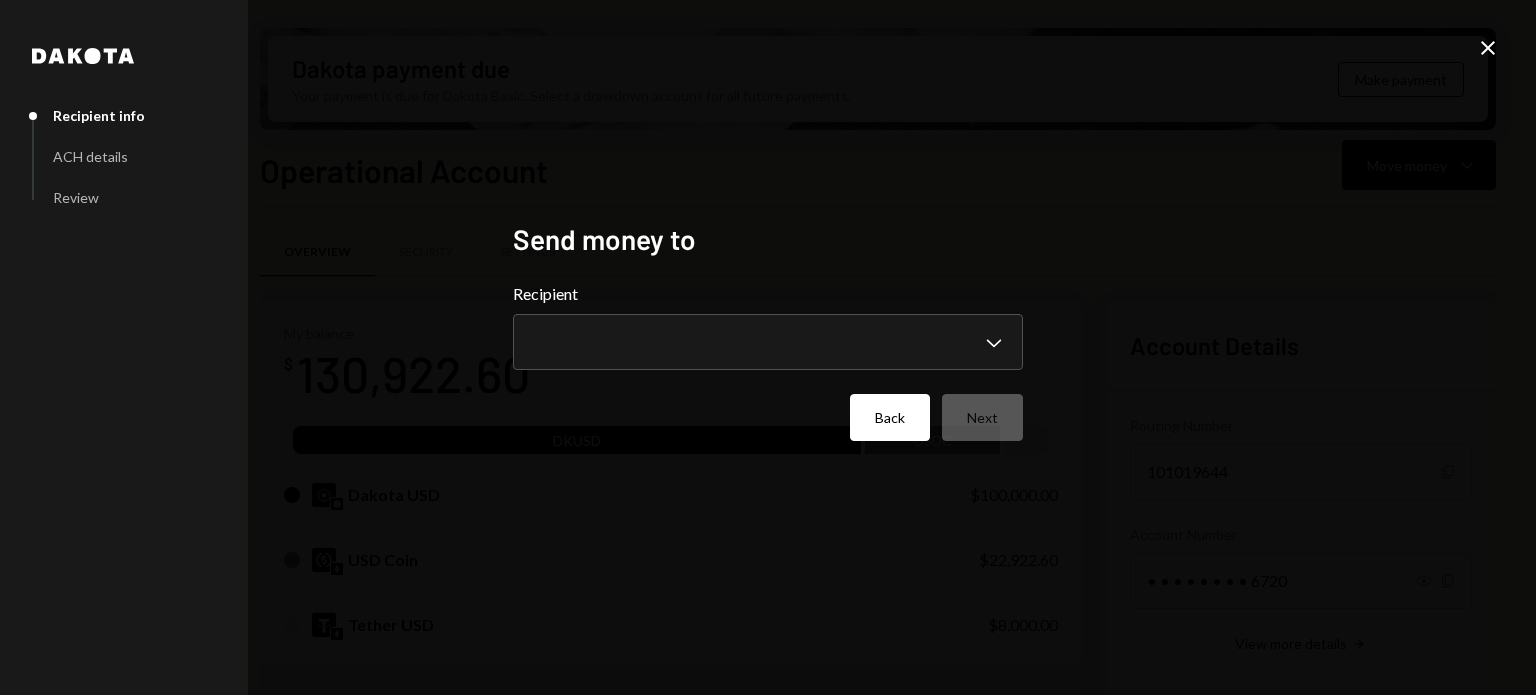 click on "Back" at bounding box center (890, 417) 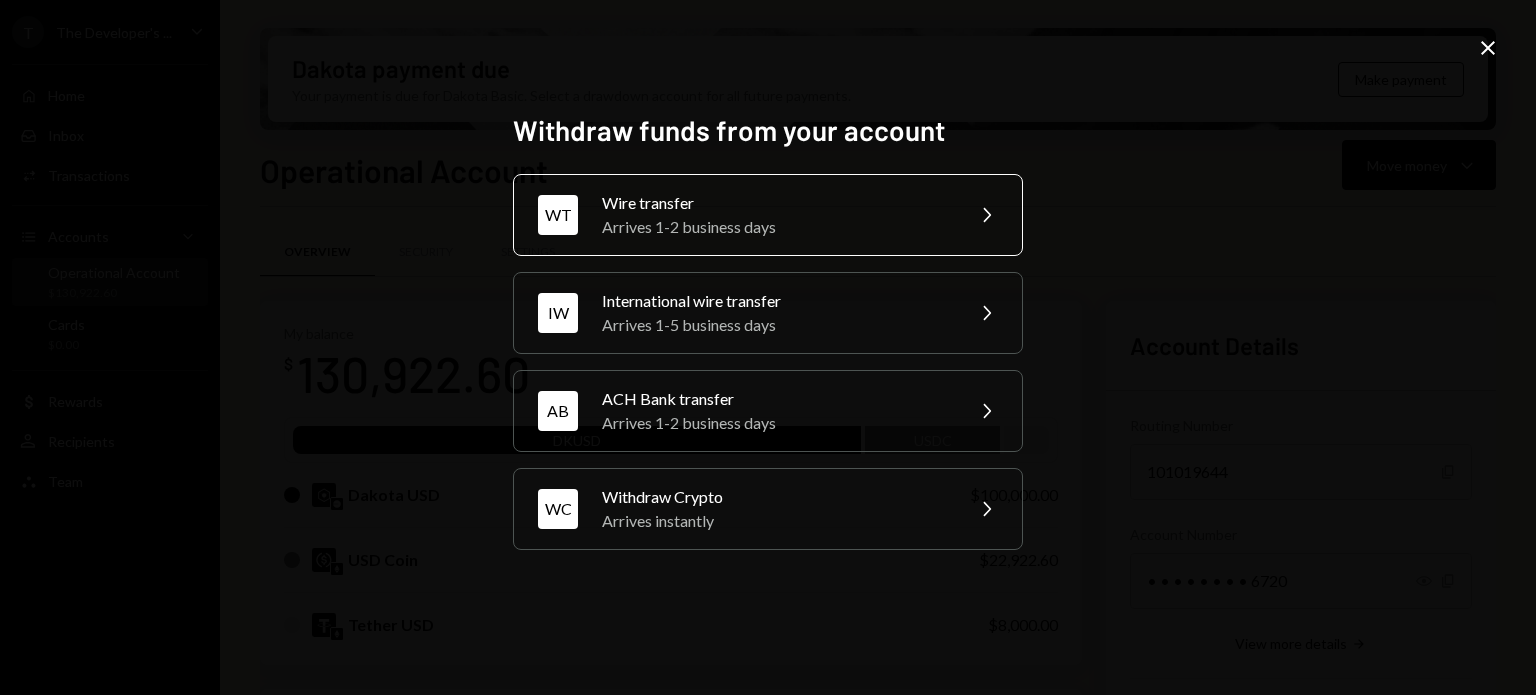 click on "Wire transfer" at bounding box center (776, 203) 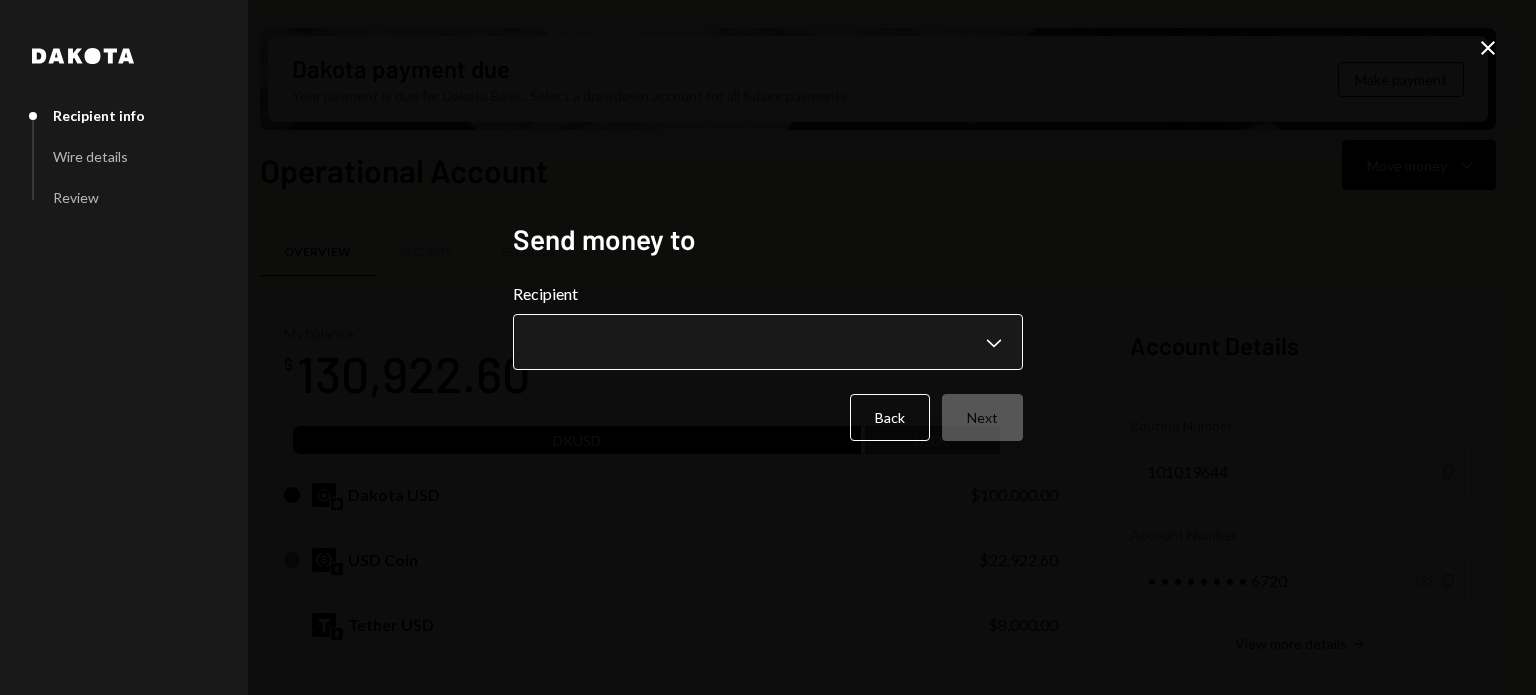 click on "T The Developer's ... Caret Down Home Home Inbox Inbox Activities Transactions Accounts Accounts Caret Down Operational Account $130,922.60 Cards $0.00 Dollar Rewards User Recipients Team Team Dakota payment due Your payment is due for Dakota Basic. Select a drawdown account for all future payments. Make payment Operational Account Move money Caret Down Overview Security Settings My balance $ 130,922.60 DKUSD USDC Dakota USD $100,000.00 USD Coin $22,922.60 Tether USD $8,000.00 Recent Transactions View all Type Initiated By Initiated At Status Bank Payment $33,633.82 Leith Shankland 07/03/25 9:29 AM Pending Withdrawal 20  DKUSD Leith Shankland 07/03/25 9:22 AM Completed Bank Deposit $100,000.00 ABACUS WORKS, INC 07/02/25 8:18 PM Completed Bank Payment $8,690.11 Michael Hurn 06/30/25 4:37 PM Completed Deposit 0.0062  USDC 0x1370...81a461 Copy 06/18/25 3:44 PM Completed Account Details Routing Number 101019644 Copy Account Number • • • • • • • •  6720 Show Copy View more details Right Arrow Back" at bounding box center [768, 347] 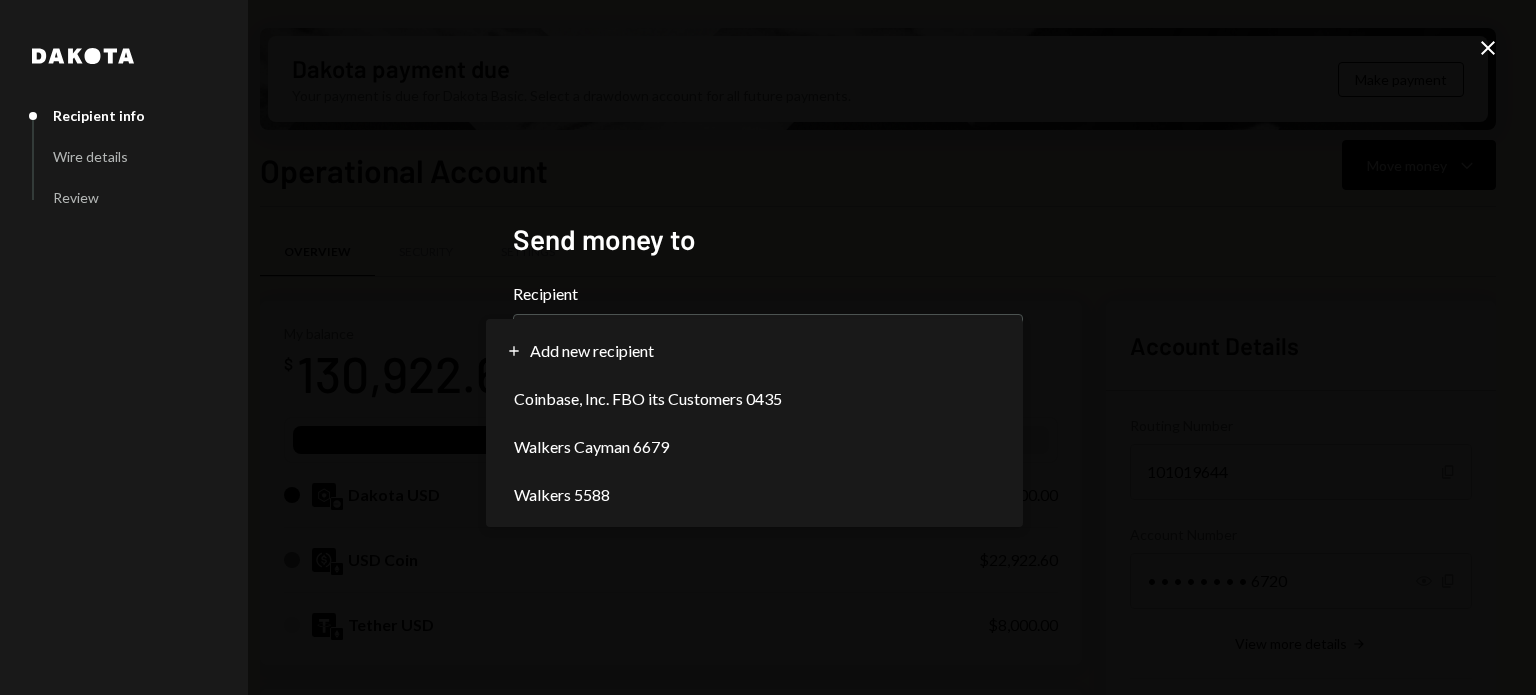 click on "T The Developer's ... Caret Down Home Home Inbox Inbox Activities Transactions Accounts Accounts Caret Down Operational Account $130,922.60 Cards $0.00 Dollar Rewards User Recipients Team Team Dakota payment due Your payment is due for Dakota Basic. Select a drawdown account for all future payments. Make payment Operational Account Move money Caret Down Overview Security Settings My balance $ 130,922.60 DKUSD USDC Dakota USD $100,000.00 USD Coin $22,922.60 Tether USD $8,000.00 Recent Transactions View all Type Initiated By Initiated At Status Bank Payment $33,633.82 Leith Shankland 07/03/25 9:29 AM Pending Withdrawal 20  DKUSD Leith Shankland 07/03/25 9:22 AM Completed Bank Deposit $100,000.00 ABACUS WORKS, INC 07/02/25 8:18 PM Completed Bank Payment $8,690.11 Michael Hurn 06/30/25 4:37 PM Completed Deposit 0.0062  USDC 0x1370...81a461 Copy 06/18/25 3:44 PM Completed Account Details Routing Number 101019644 Copy Account Number • • • • • • • •  6720 Show Copy View more details Right Arrow Back" at bounding box center [768, 347] 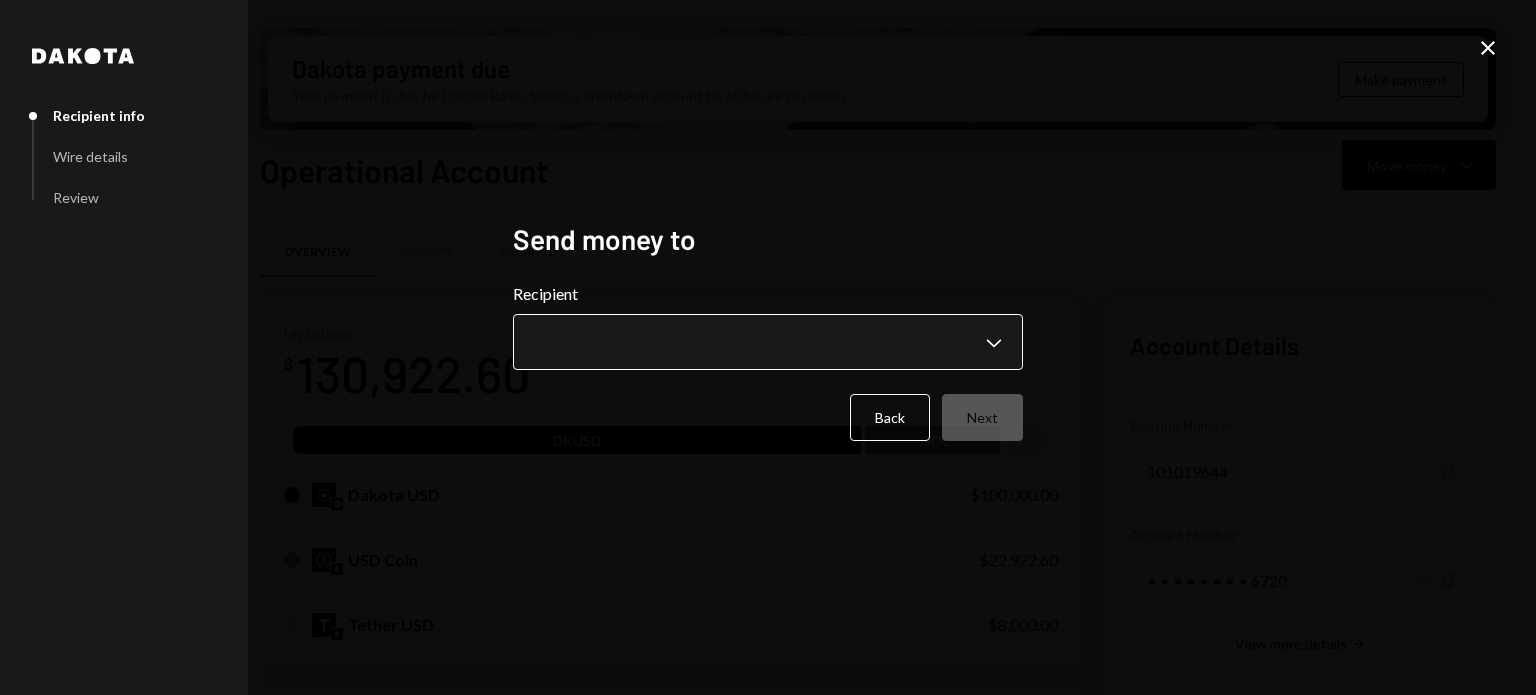 click on "T The Developer's ... Caret Down Home Home Inbox Inbox Activities Transactions Accounts Accounts Caret Down Operational Account $130,922.60 Cards $0.00 Dollar Rewards User Recipients Team Team Dakota payment due Your payment is due for Dakota Basic. Select a drawdown account for all future payments. Make payment Operational Account Move money Caret Down Overview Security Settings My balance $ 130,922.60 DKUSD USDC Dakota USD $100,000.00 USD Coin $22,922.60 Tether USD $8,000.00 Recent Transactions View all Type Initiated By Initiated At Status Bank Payment $33,633.82 Leith Shankland 07/03/25 9:29 AM Pending Withdrawal 20  DKUSD Leith Shankland 07/03/25 9:22 AM Completed Bank Deposit $100,000.00 ABACUS WORKS, INC 07/02/25 8:18 PM Completed Bank Payment $8,690.11 Michael Hurn 06/30/25 4:37 PM Completed Deposit 0.0062  USDC 0x1370...81a461 Copy 06/18/25 3:44 PM Completed Account Details Routing Number 101019644 Copy Account Number • • • • • • • •  6720 Show Copy View more details Right Arrow Back" at bounding box center (768, 347) 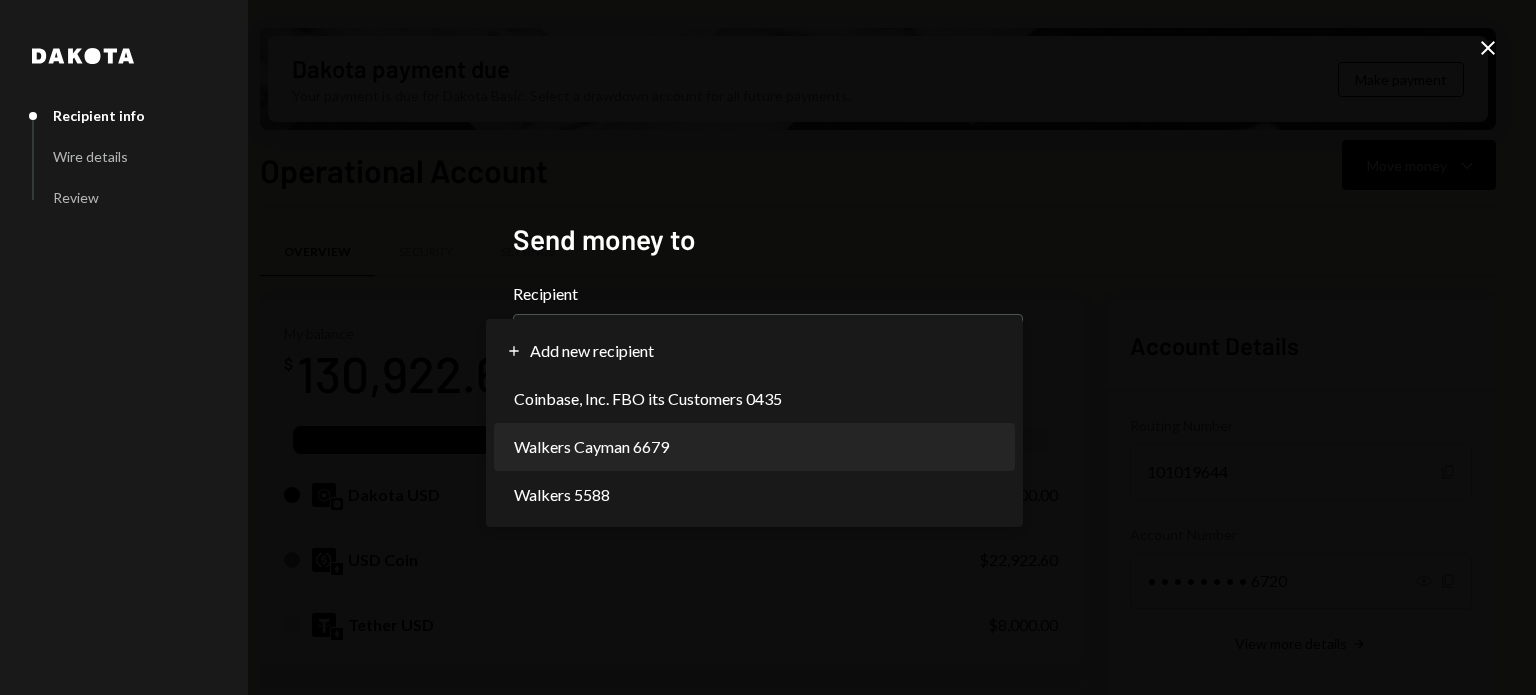 select on "**********" 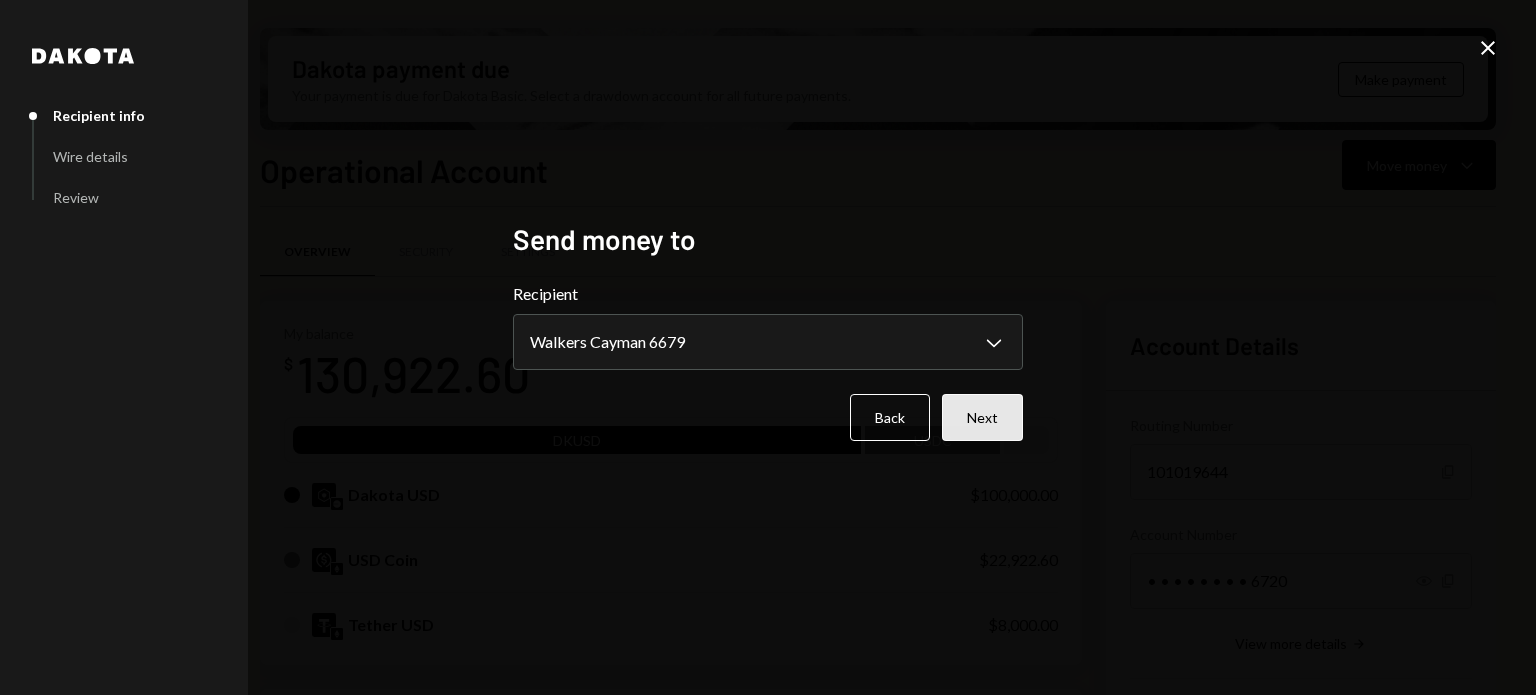 click on "Next" at bounding box center (982, 417) 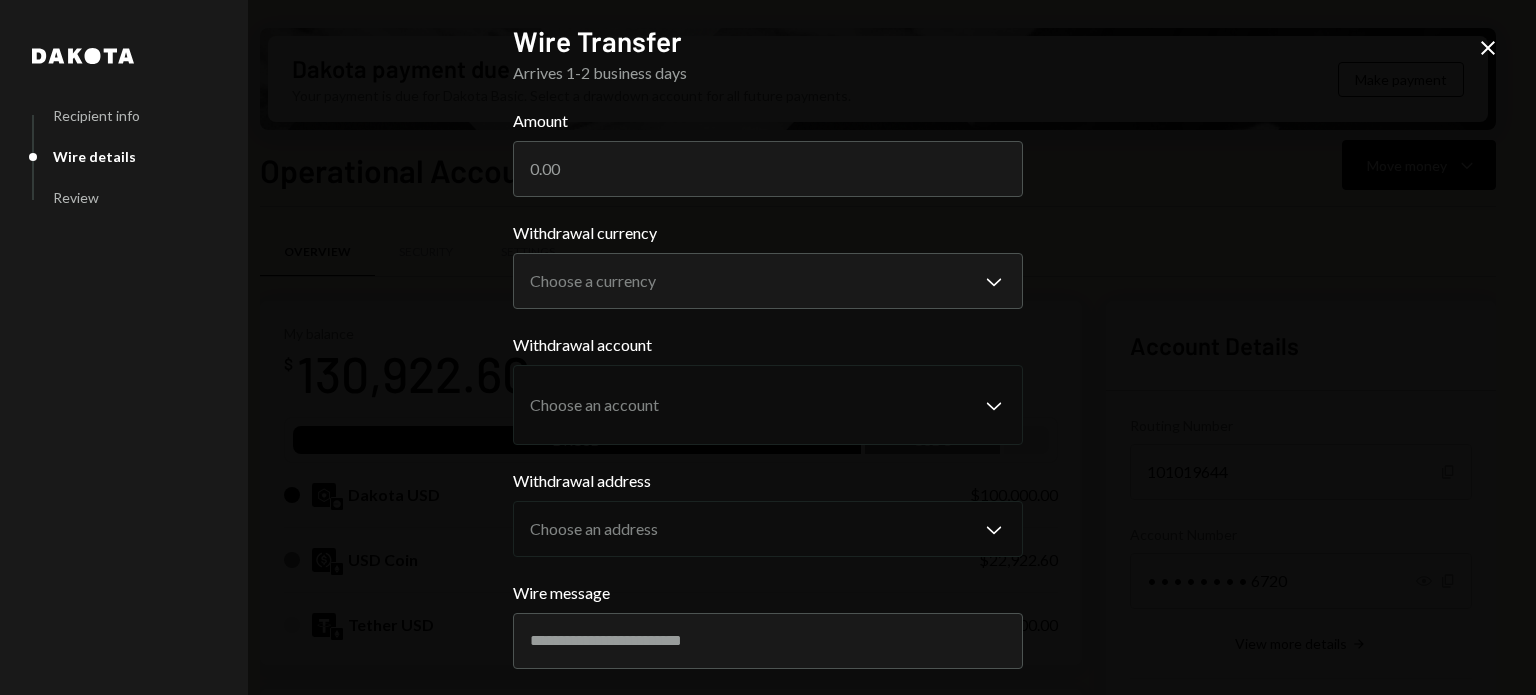 click on "Close" 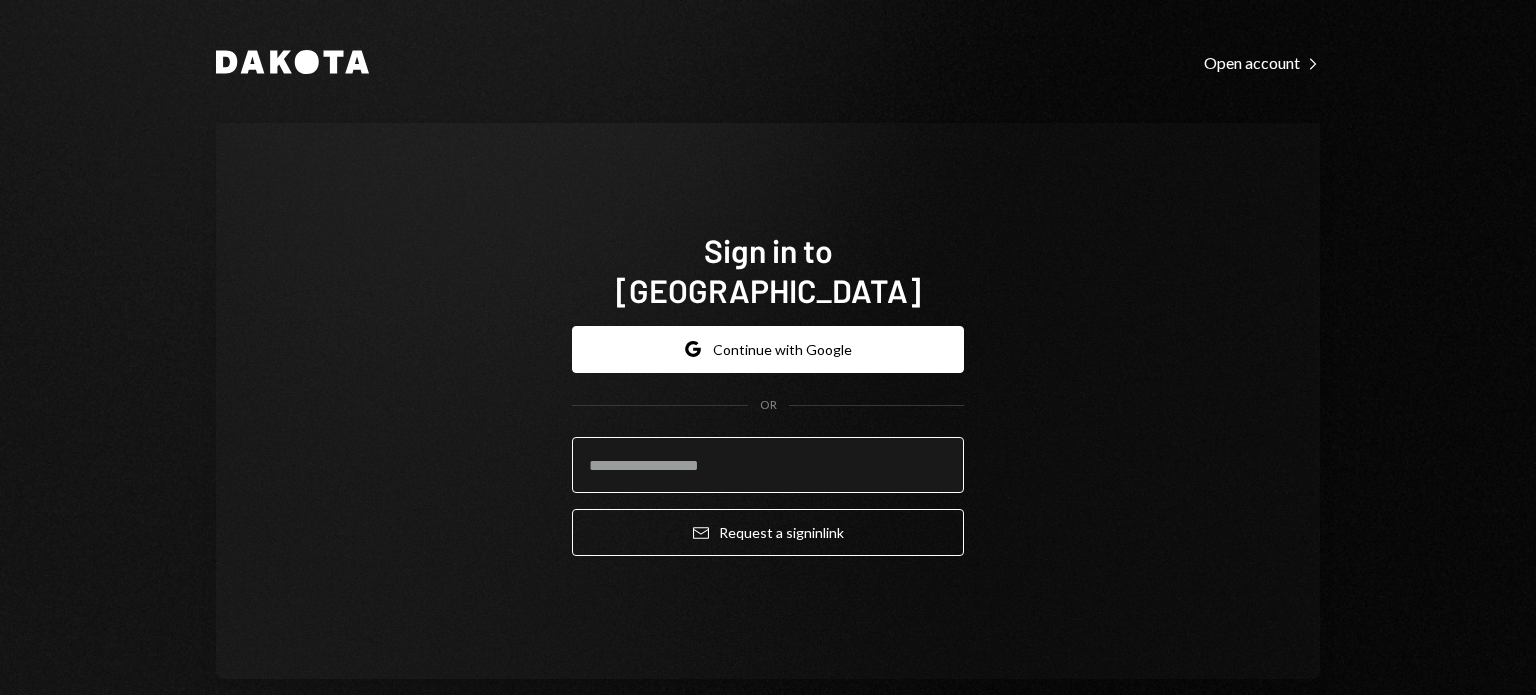 click at bounding box center (768, 465) 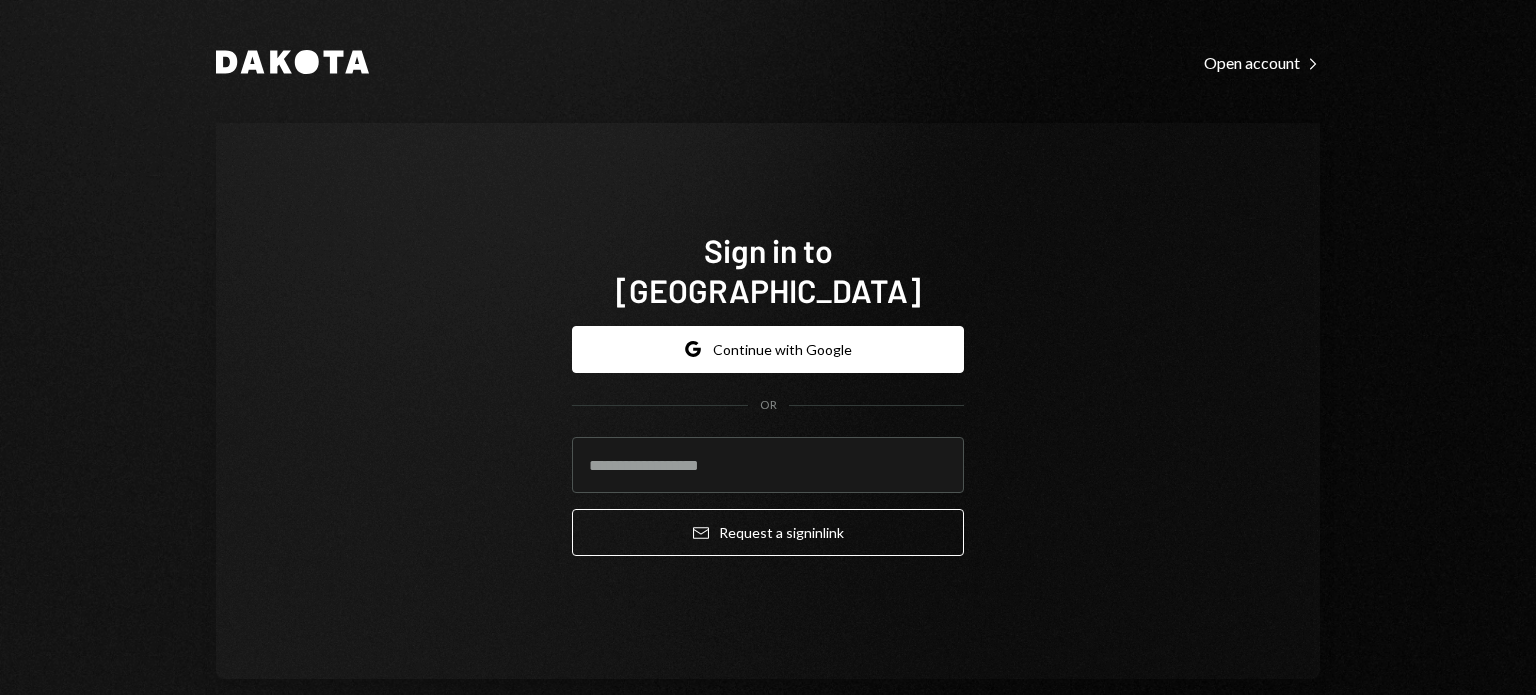 click 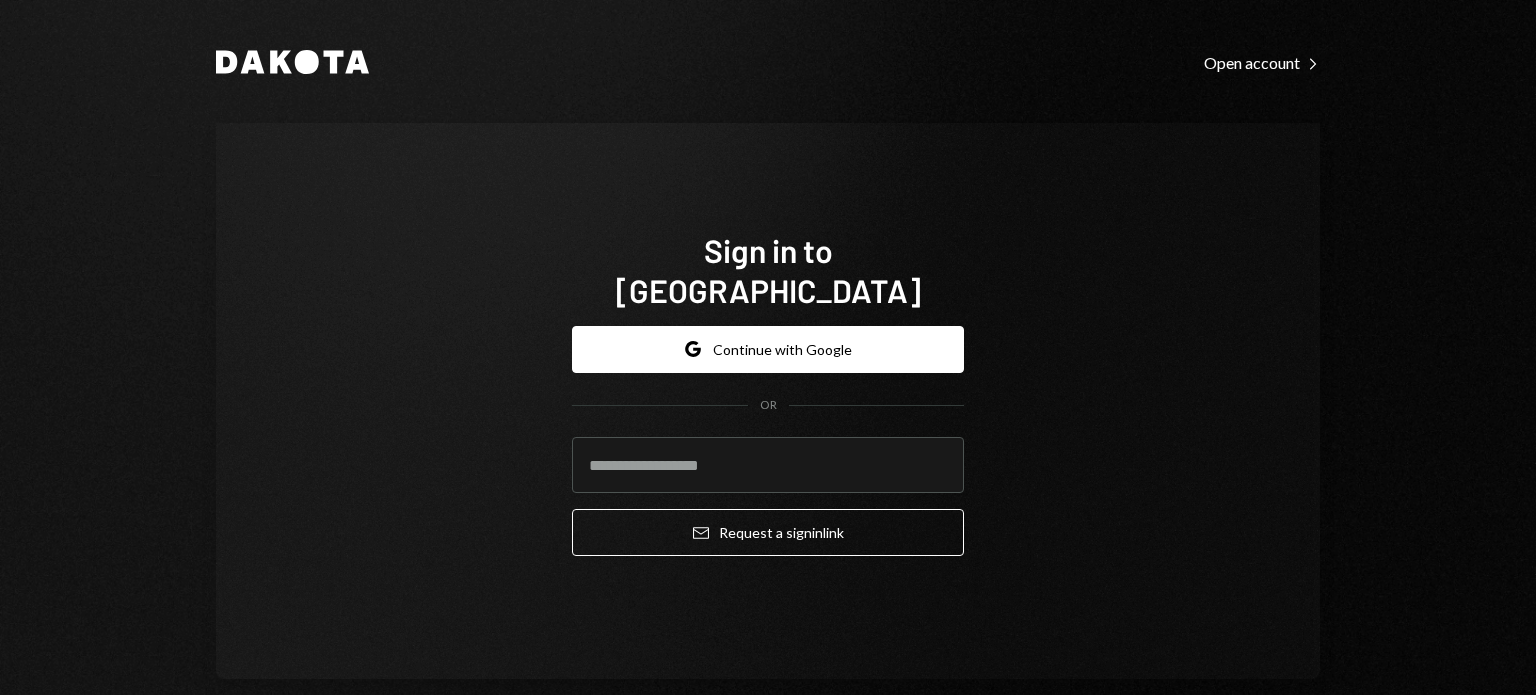 type on "**********" 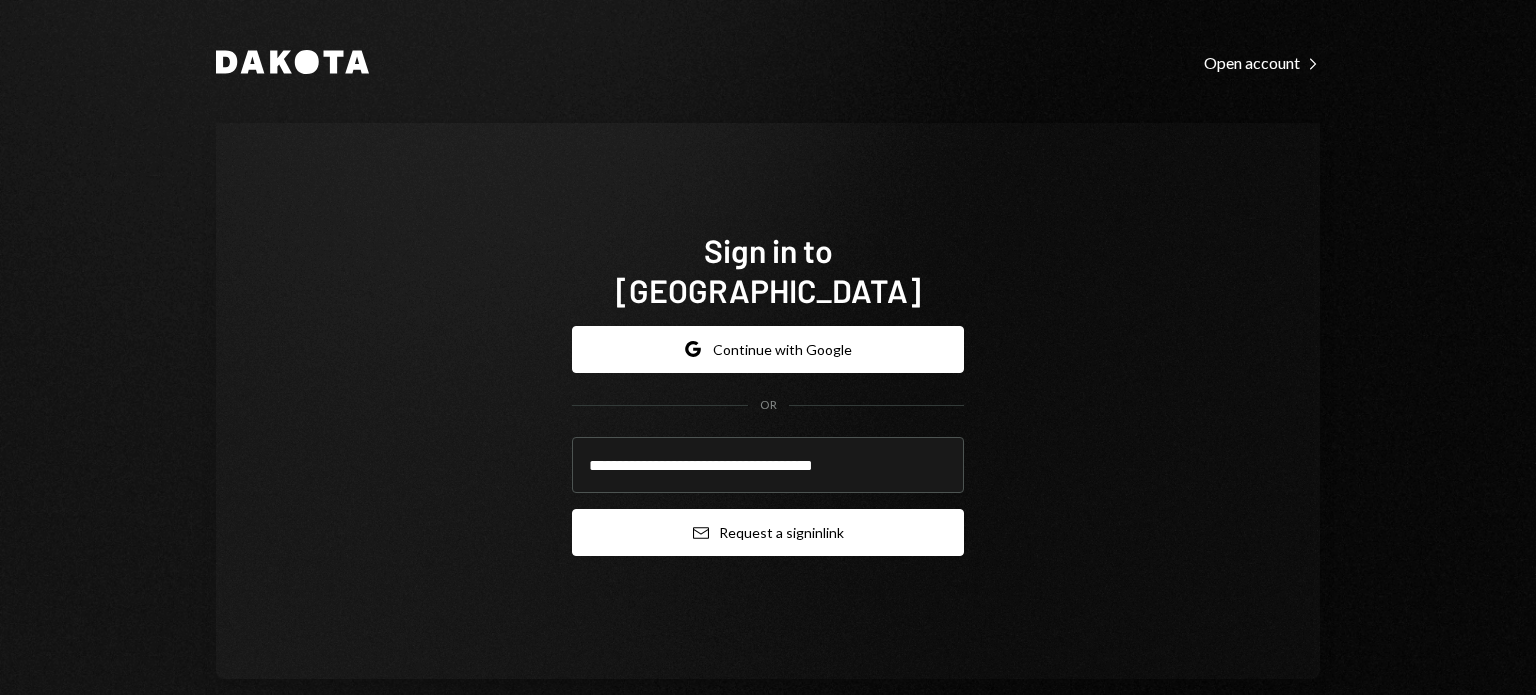 click on "Email Request a sign  in  link" at bounding box center (768, 532) 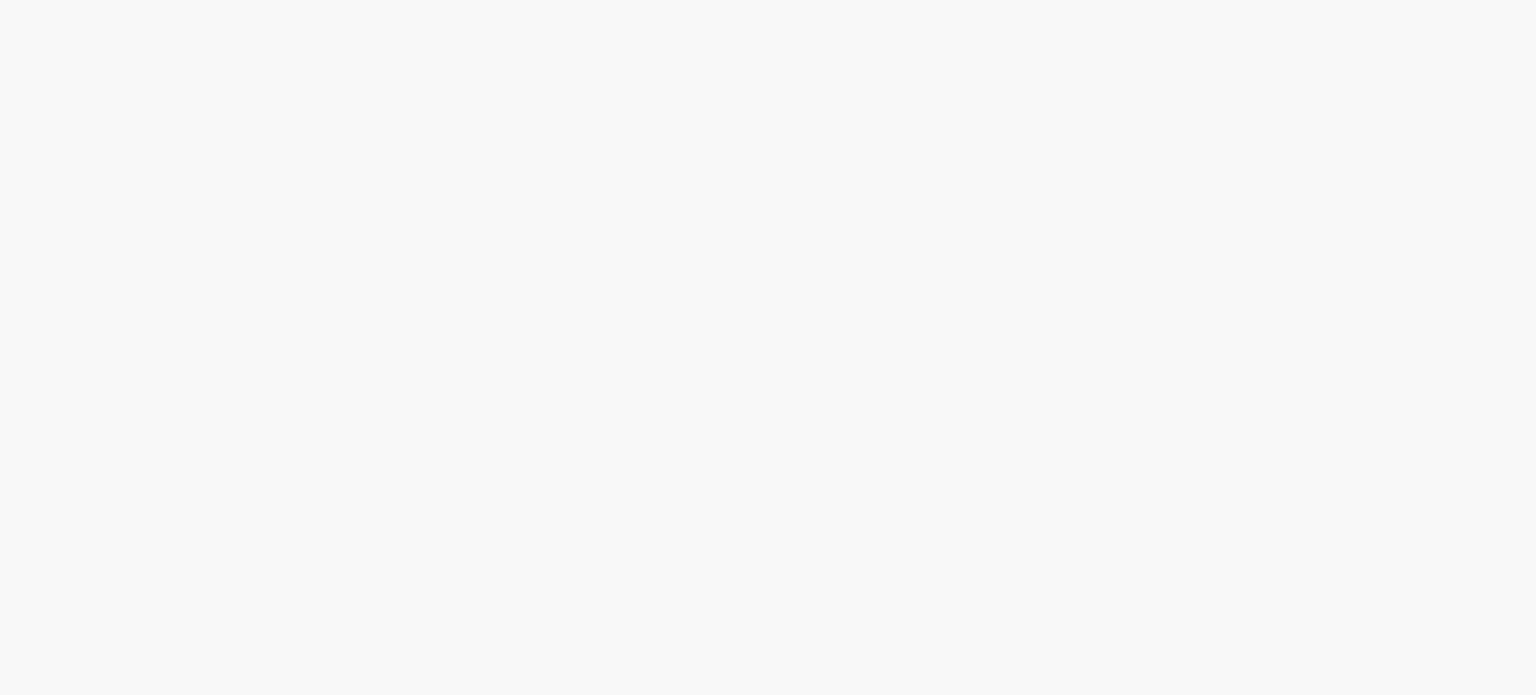 scroll, scrollTop: 0, scrollLeft: 0, axis: both 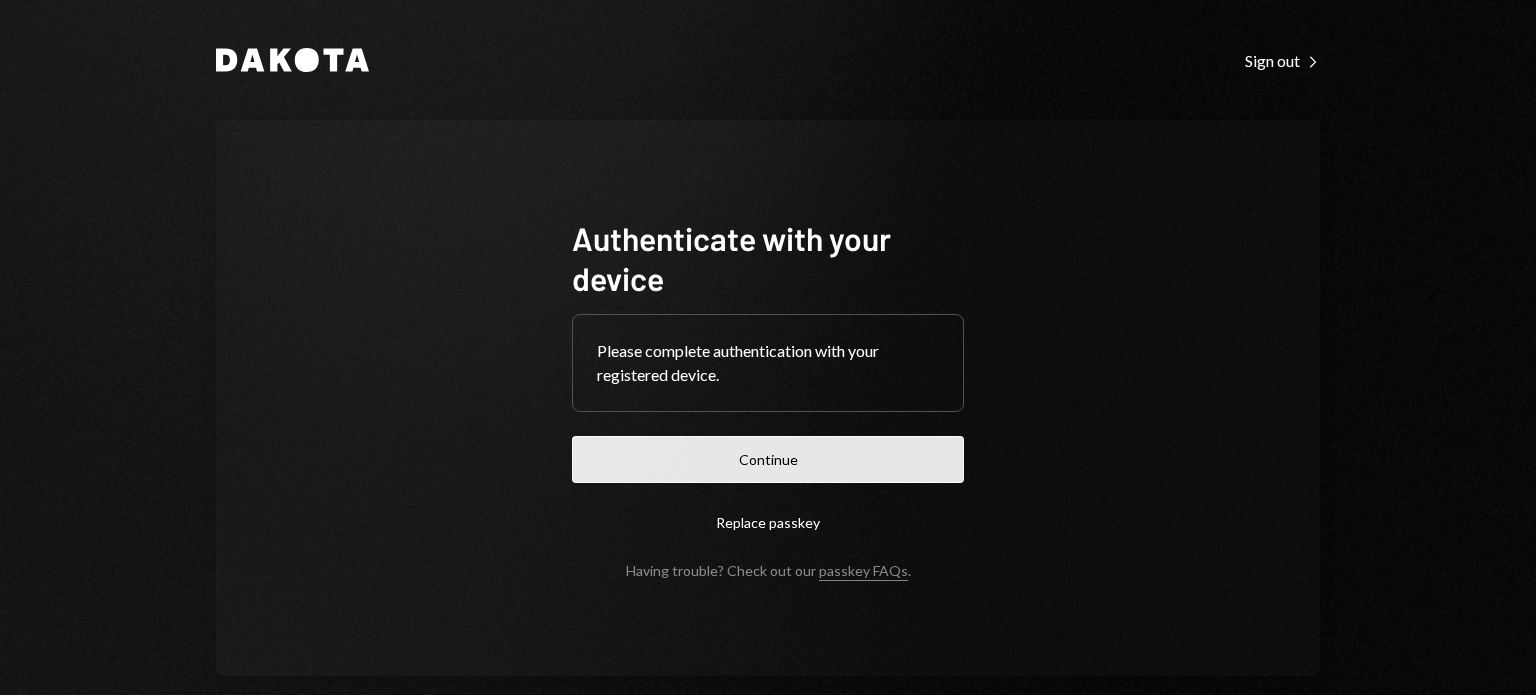 click on "Continue" at bounding box center (768, 459) 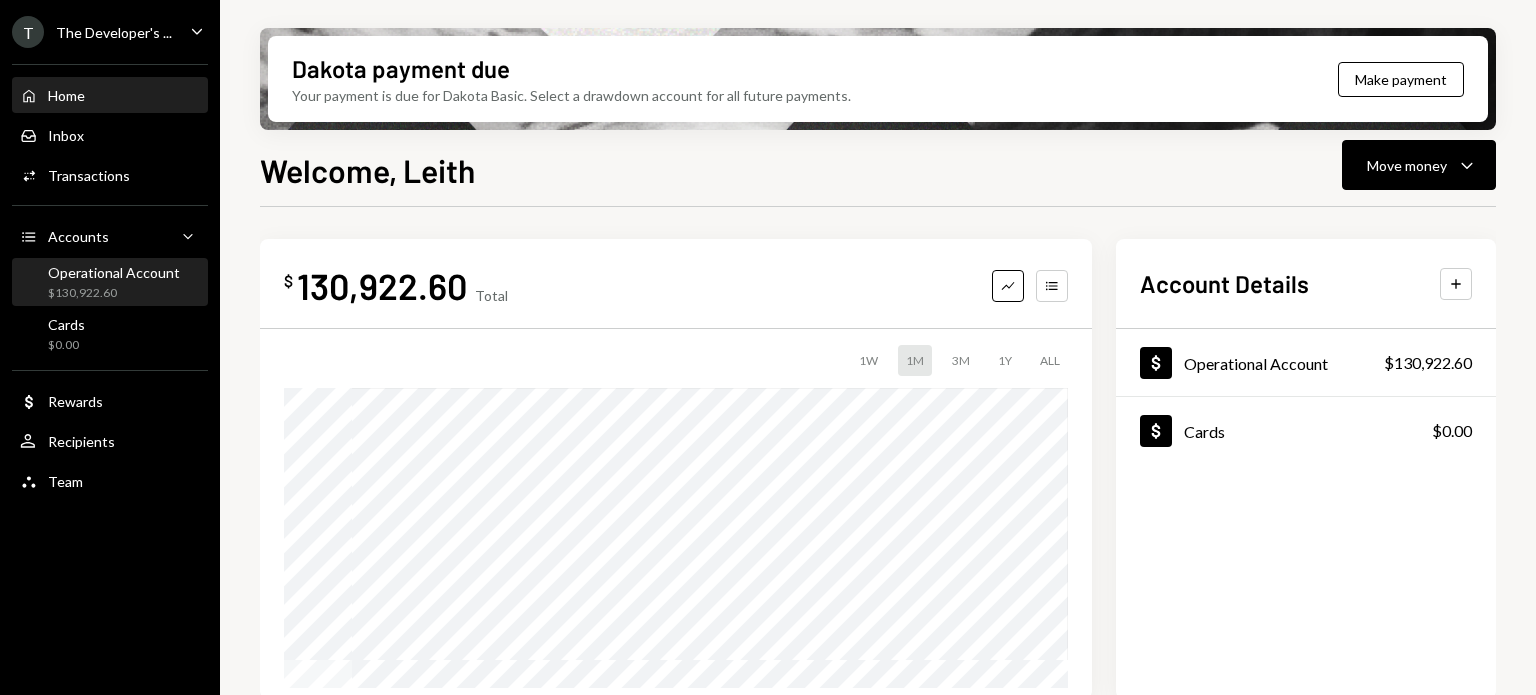 click on "Operational Account" at bounding box center (114, 272) 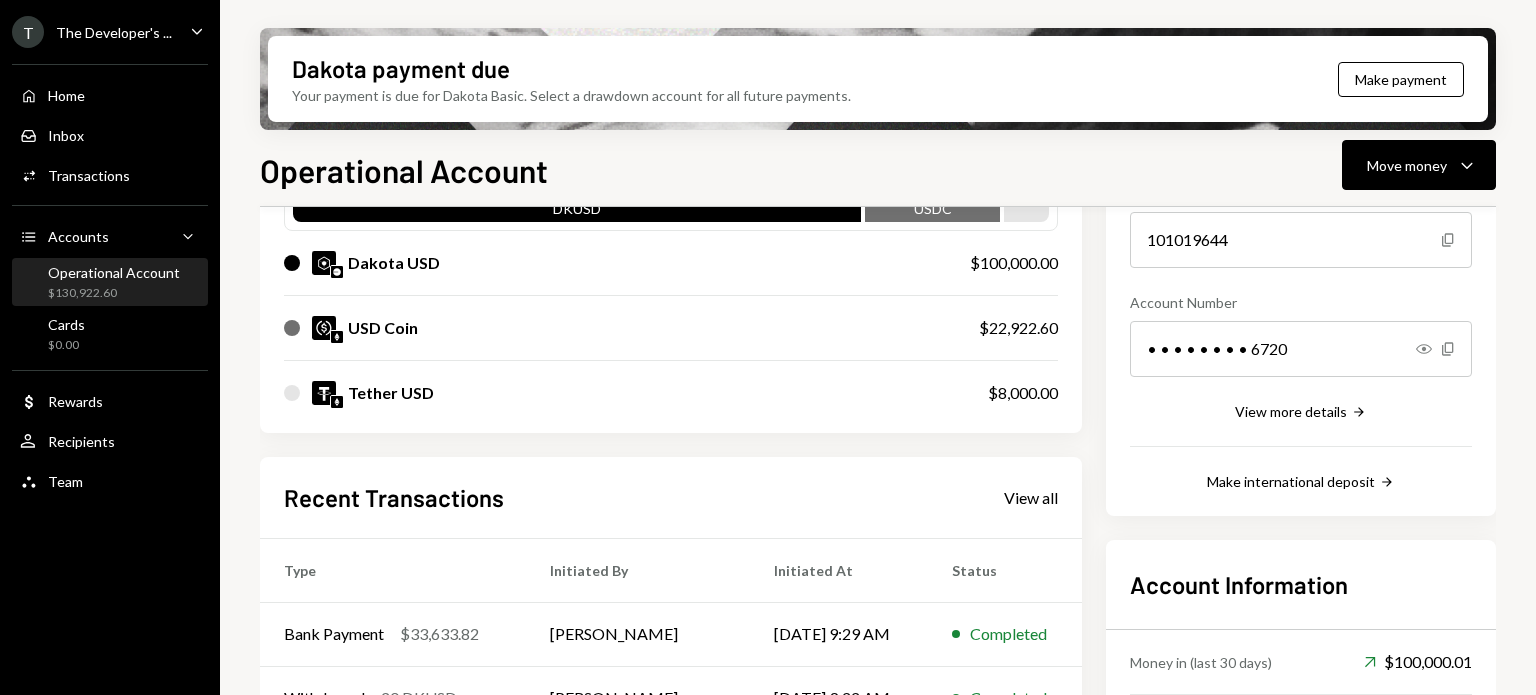 scroll, scrollTop: 100, scrollLeft: 0, axis: vertical 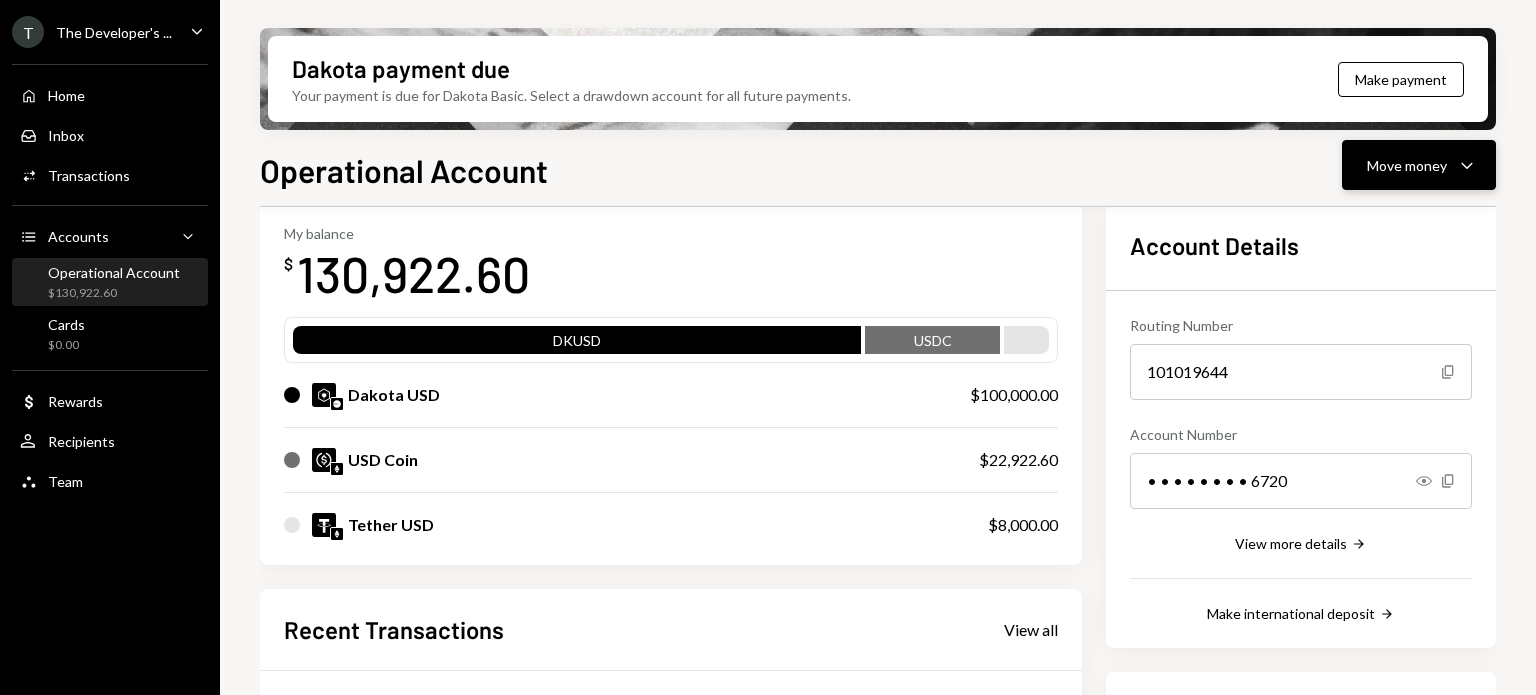 click on "Move money" at bounding box center [1407, 165] 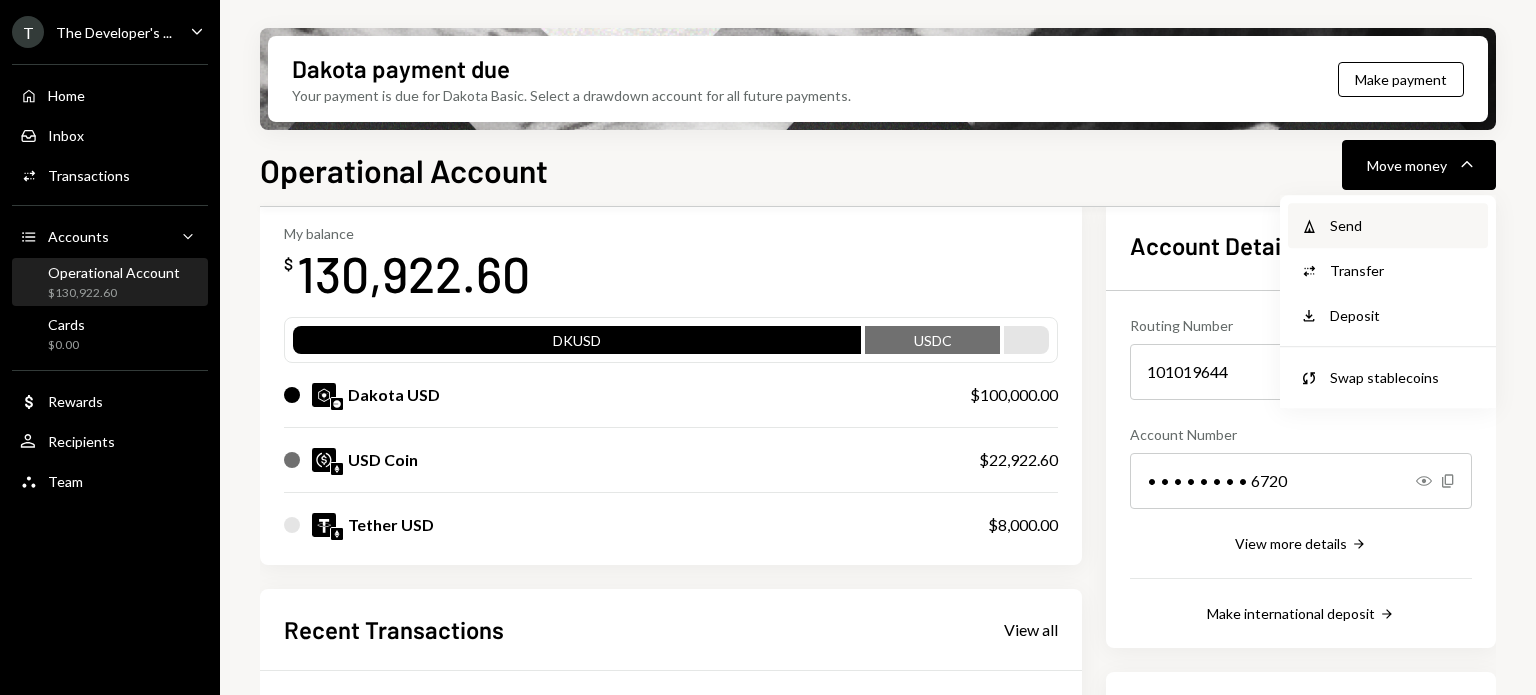 click on "Withdraw Send" at bounding box center (1388, 225) 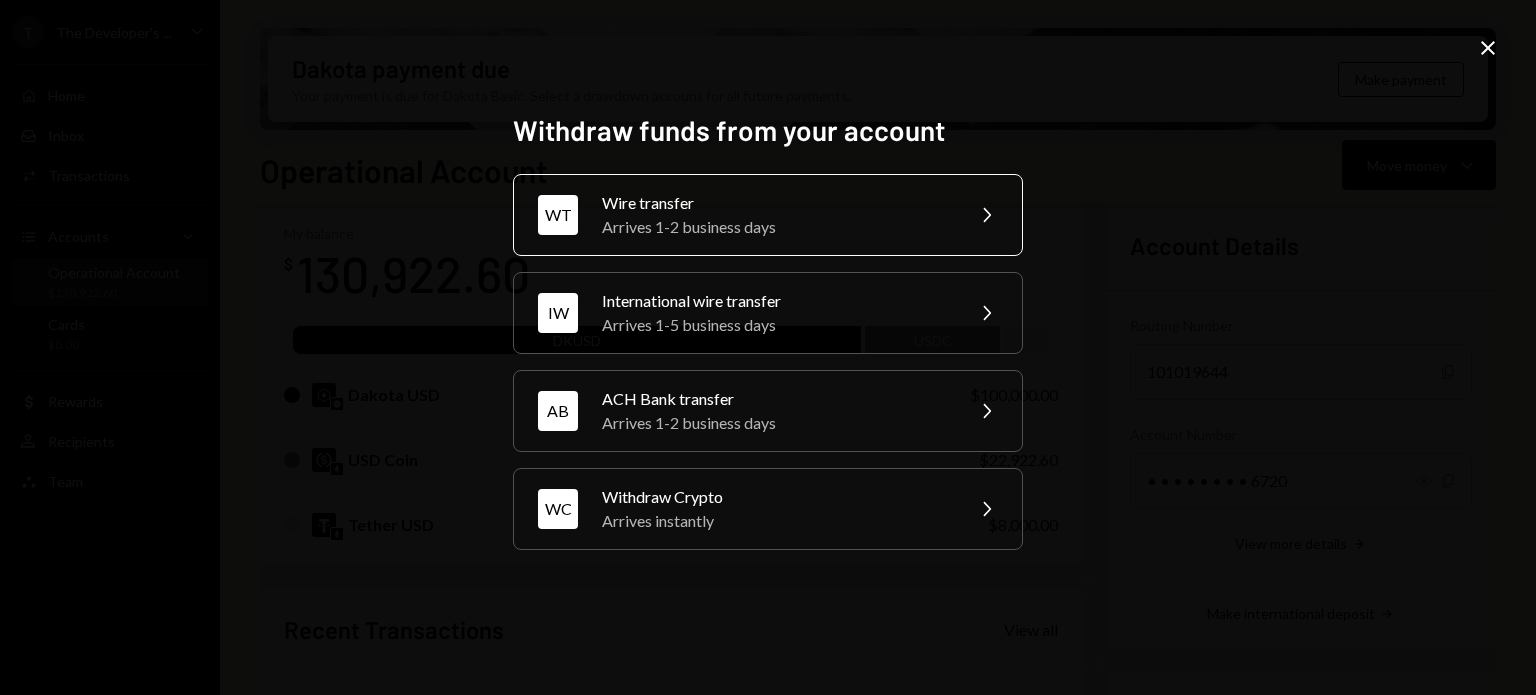 click on "Arrives 1-2 business days" at bounding box center [776, 227] 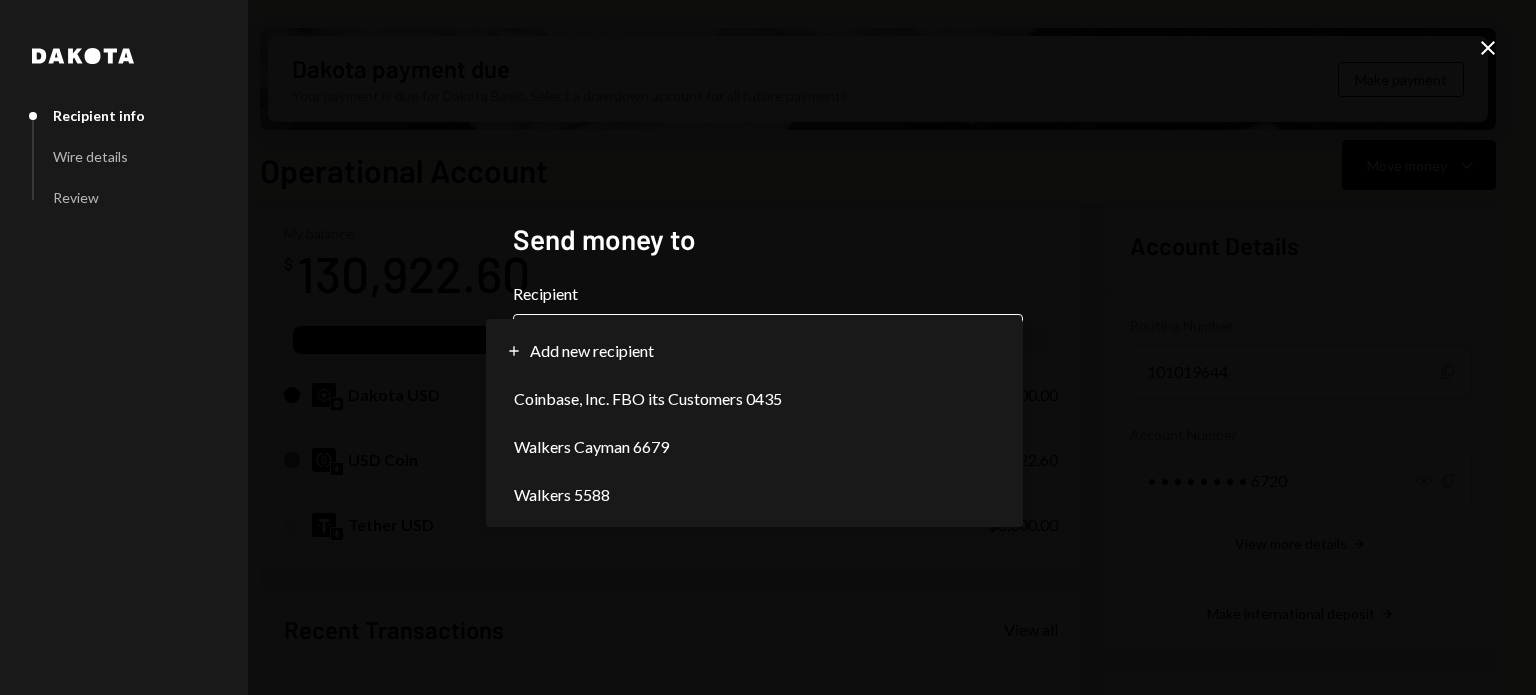 click on "T The Developer's ... Caret Down Home Home Inbox Inbox Activities Transactions Accounts Accounts Caret Down Operational Account $130,922.60 Cards $0.00 Dollar Rewards User Recipients Team Team Dakota payment due Your payment is due for Dakota Basic. Select a drawdown account for all future payments. Make payment Operational Account Move money Caret Down Overview Security Settings My balance $ 130,922.60 DKUSD USDC Dakota USD $100,000.00 USD Coin $22,922.60 Tether USD $8,000.00 Recent Transactions View all Type Initiated By Initiated At Status Bank Payment $33,633.82 Leith Shankland 07/03/25 9:29 AM Completed Withdrawal 20  DKUSD Leith Shankland 07/03/25 9:22 AM Completed Bank Deposit $100,000.00 ABACUS WORKS, INC 07/02/25 8:18 PM Completed Bank Payment $8,690.11 Michael Hurn 06/30/25 4:37 PM Completed Deposit 0.0062  USDC 0x1370...81a461 Copy 06/18/25 3:44 PM Completed Account Details Routing Number 101019644 Copy Account Number • • • • • • • •  6720 Show Copy View more details Right Arrow" at bounding box center [768, 347] 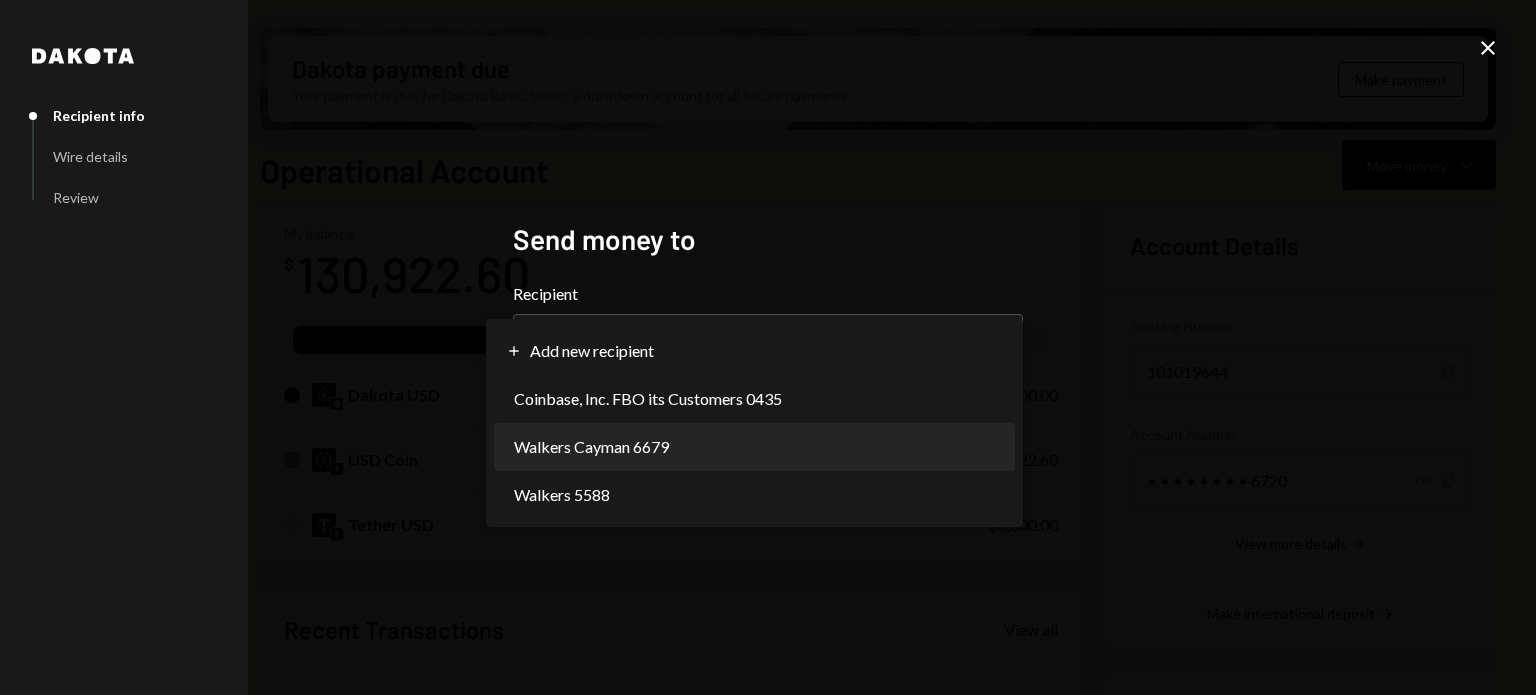 select on "**********" 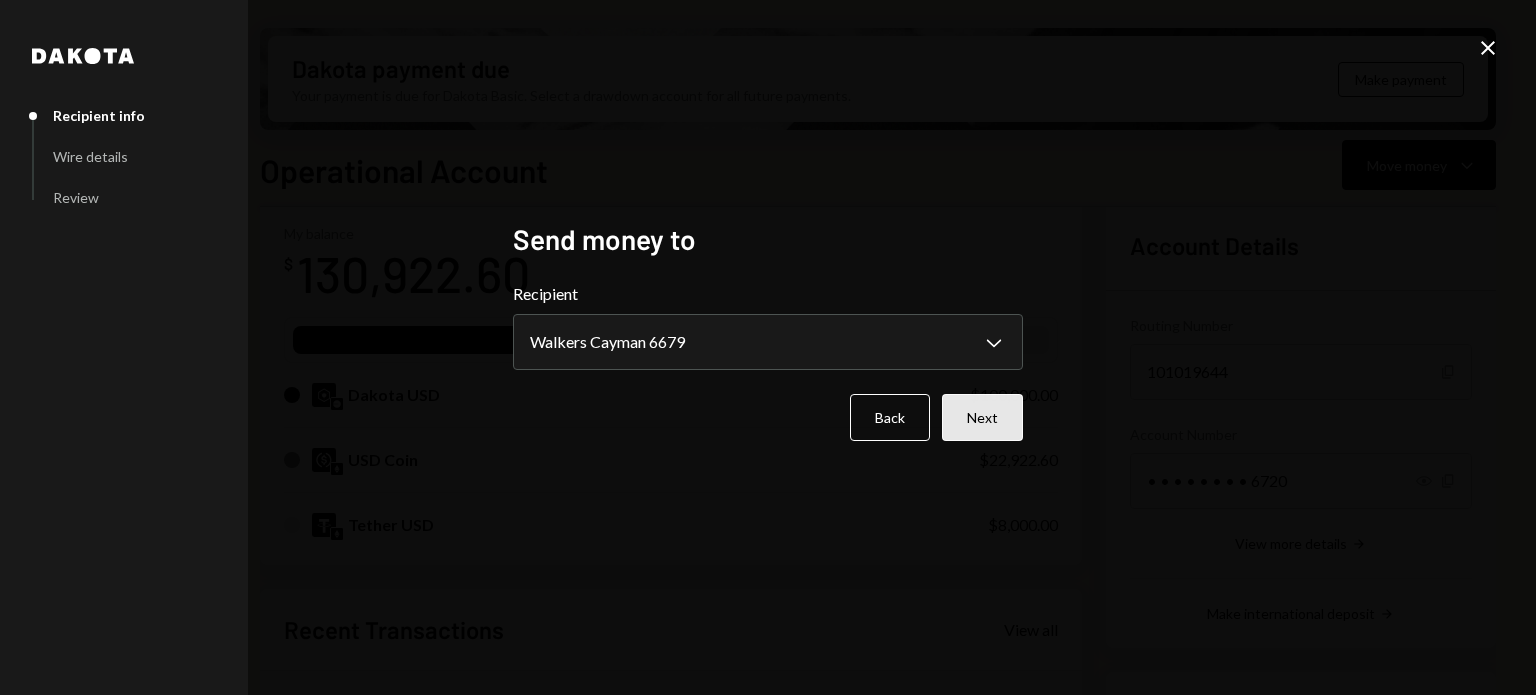 click on "Next" at bounding box center [982, 417] 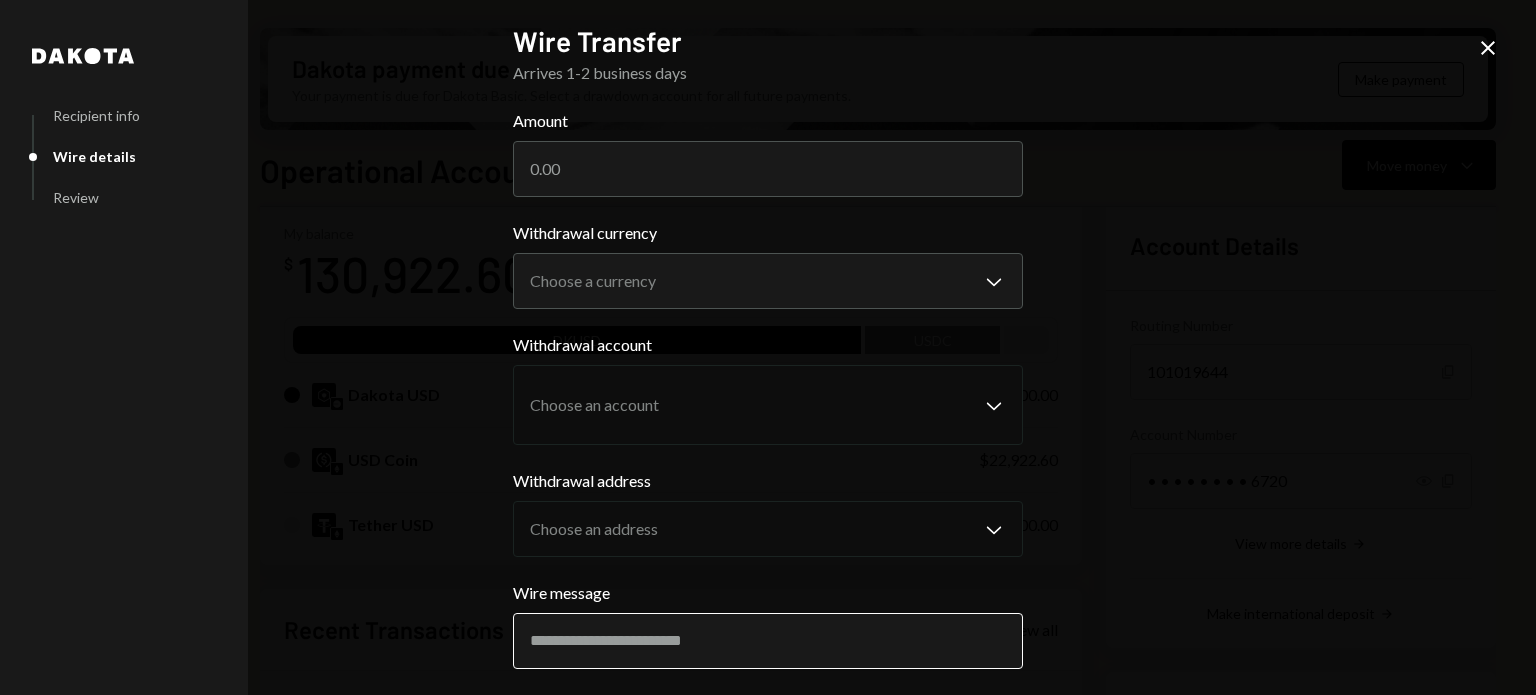 click on "Wire message" at bounding box center (768, 641) 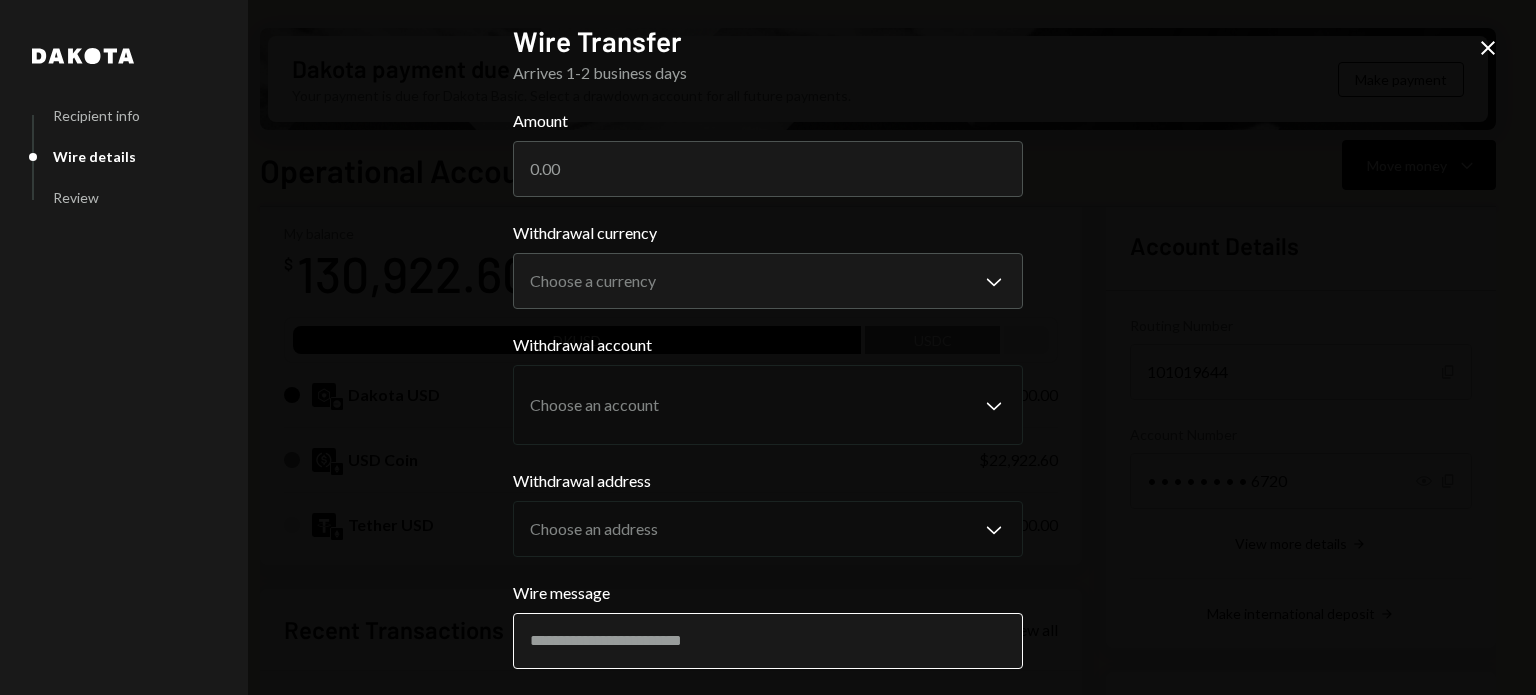 paste on "**********" 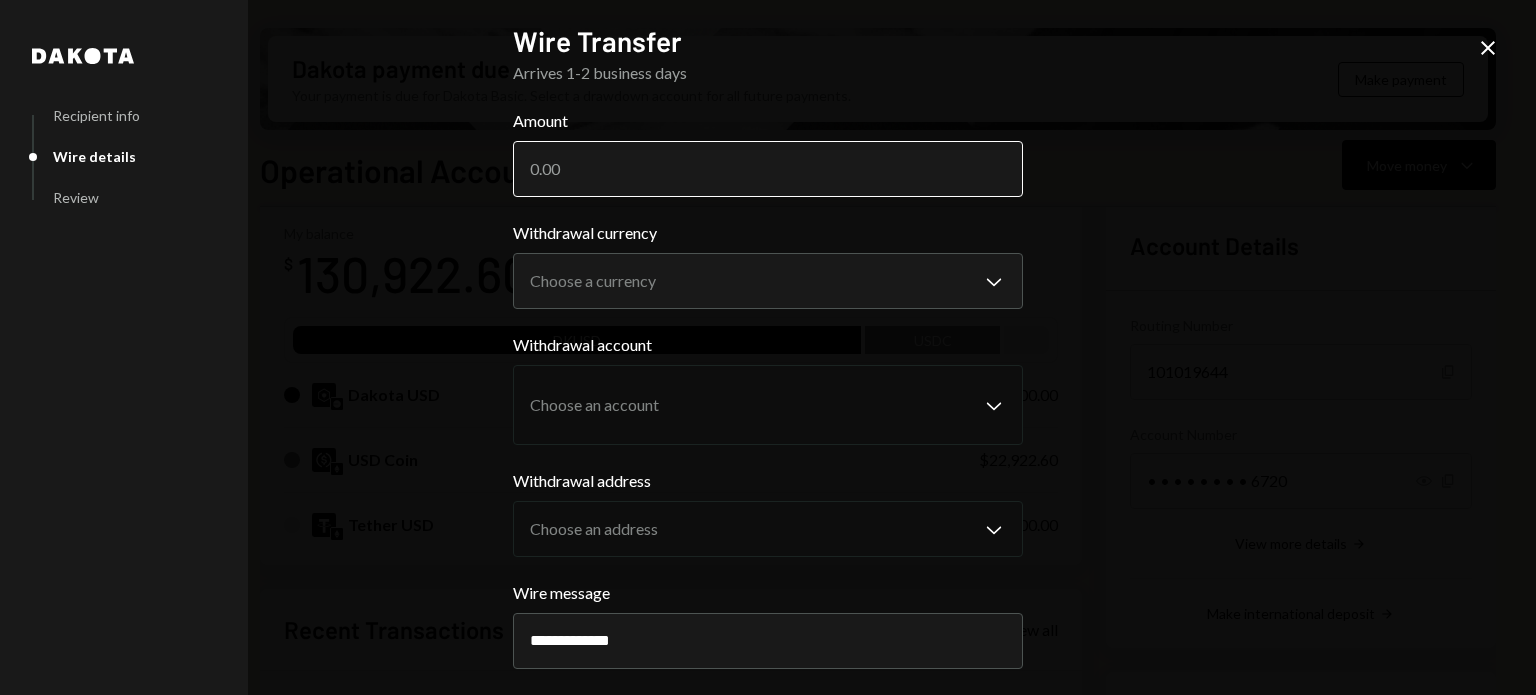 type on "**********" 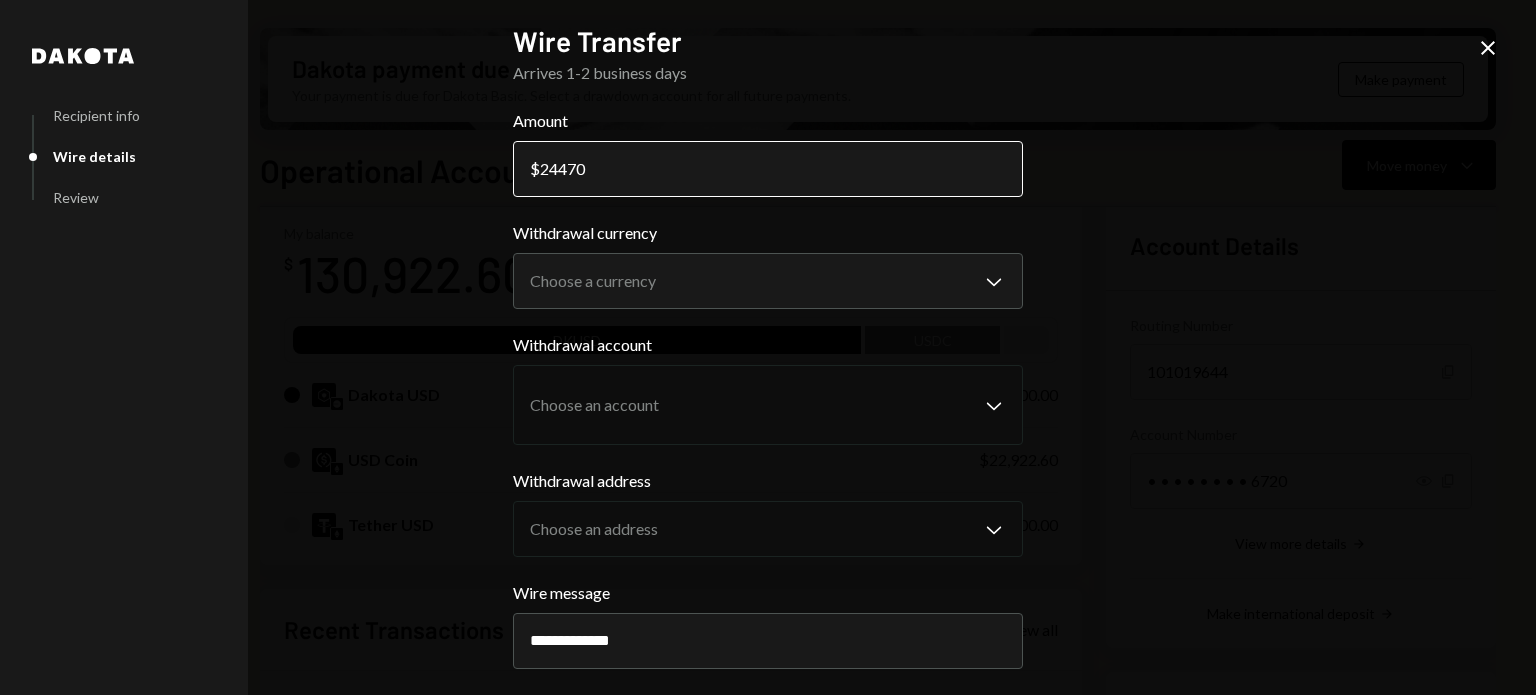 click on "24470" at bounding box center [768, 169] 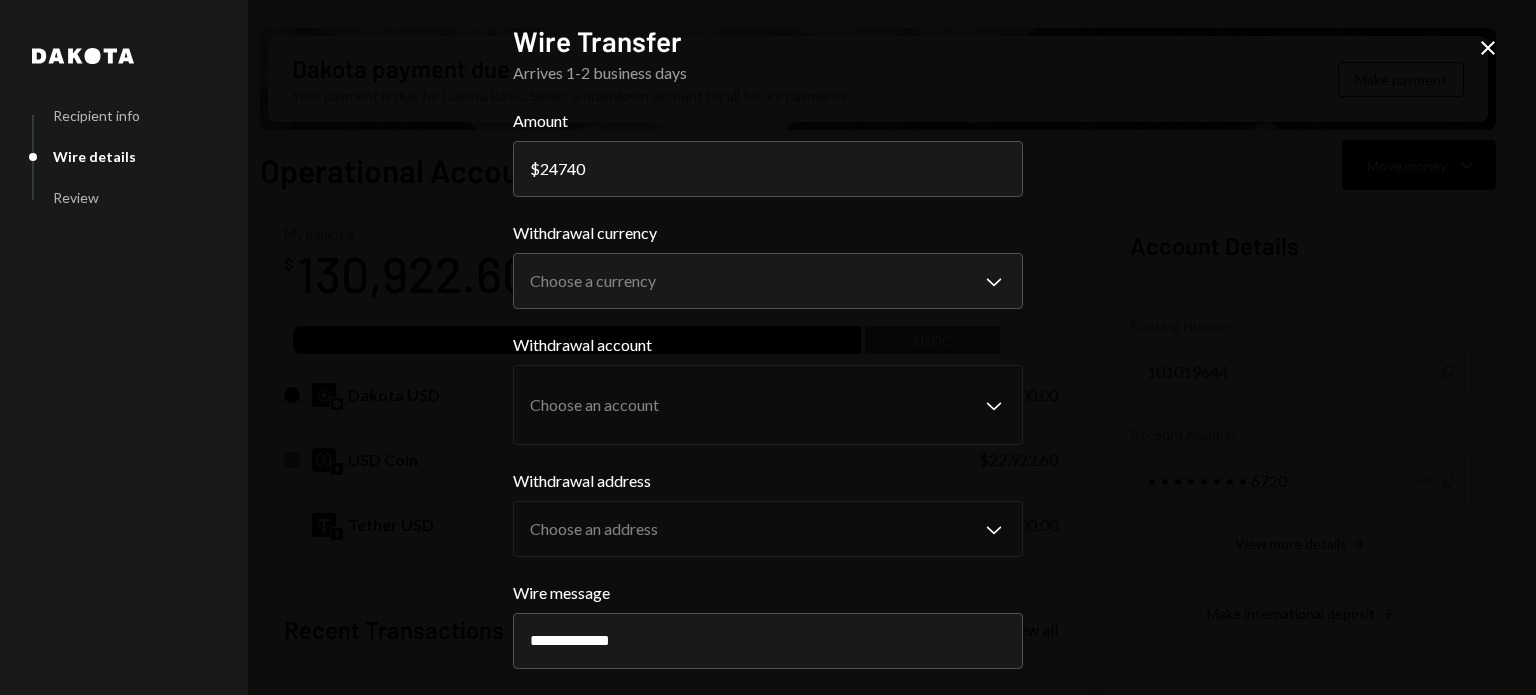 drag, startPoint x: 592, startPoint y: 163, endPoint x: 572, endPoint y: 223, distance: 63.245552 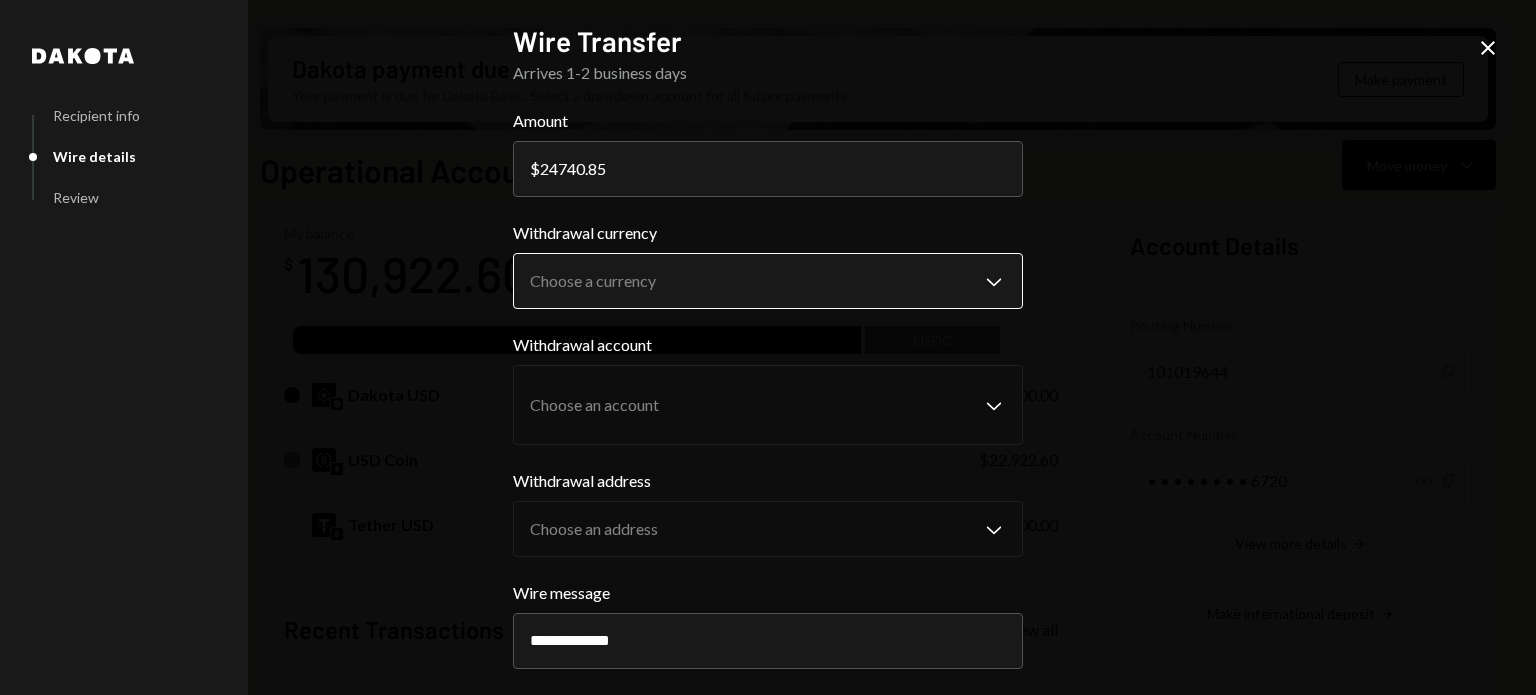 type on "24740.85" 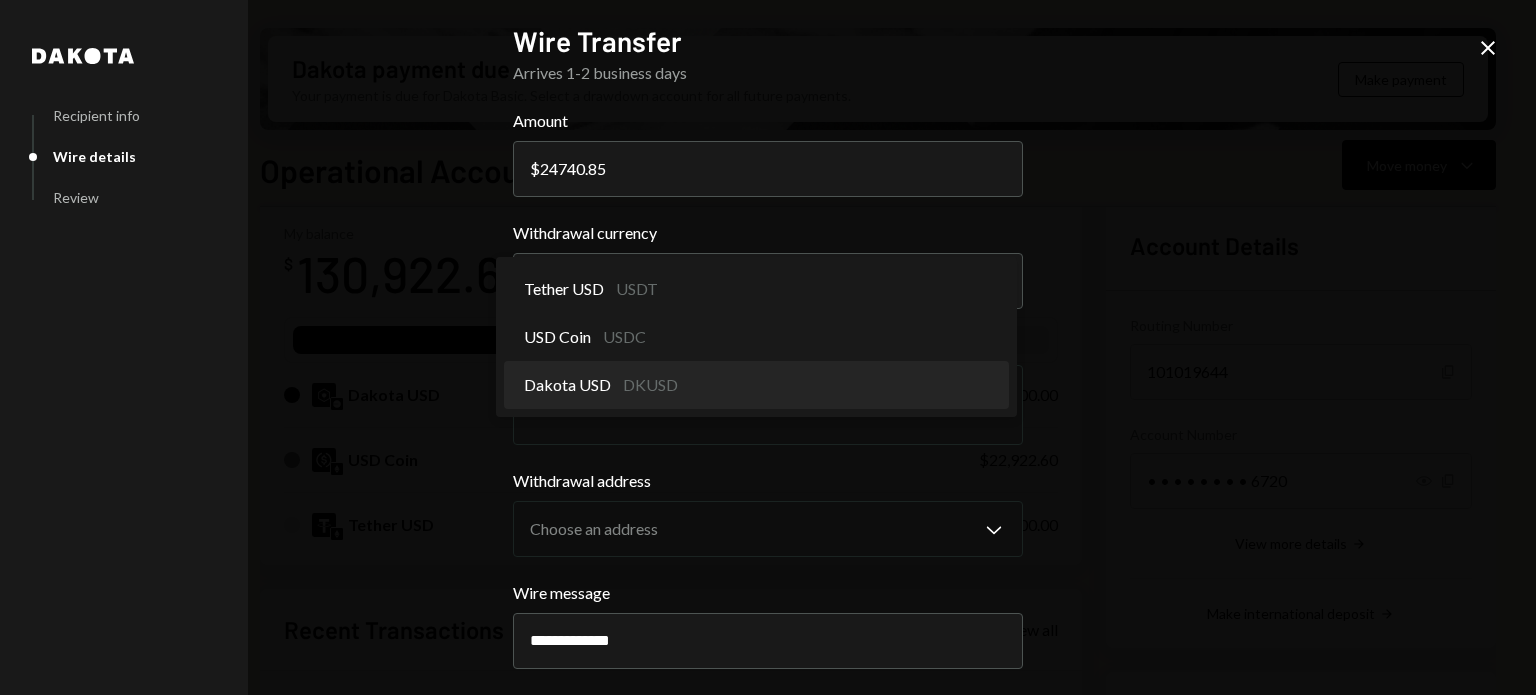 select on "*****" 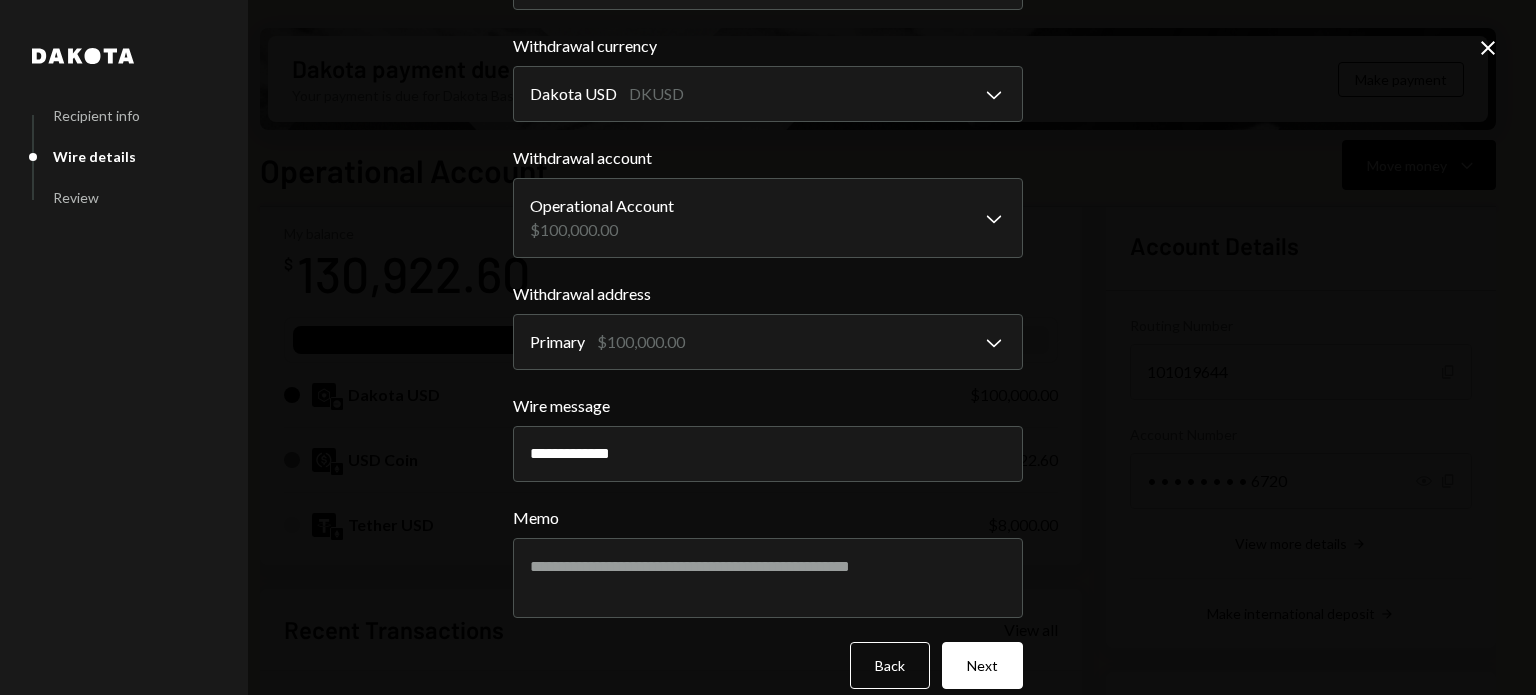 scroll, scrollTop: 200, scrollLeft: 0, axis: vertical 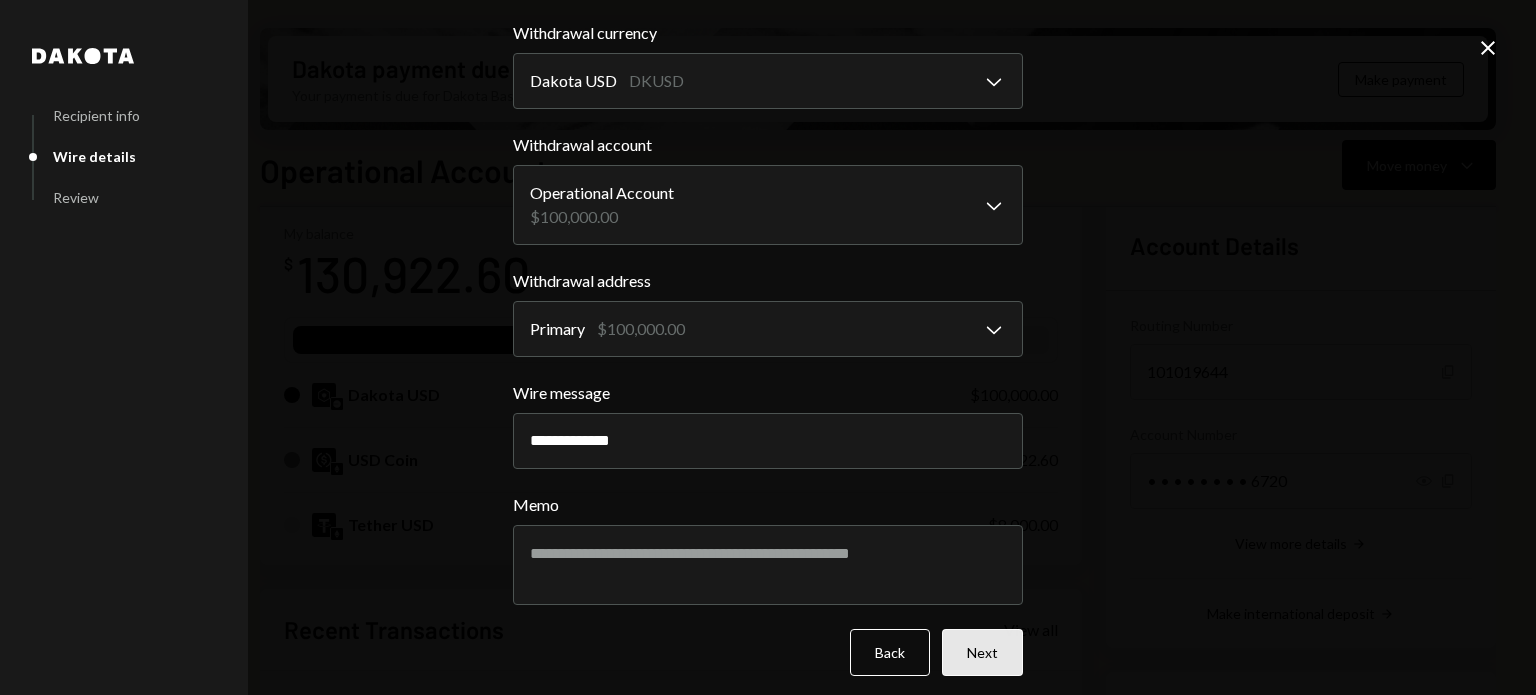 click on "Next" at bounding box center (982, 652) 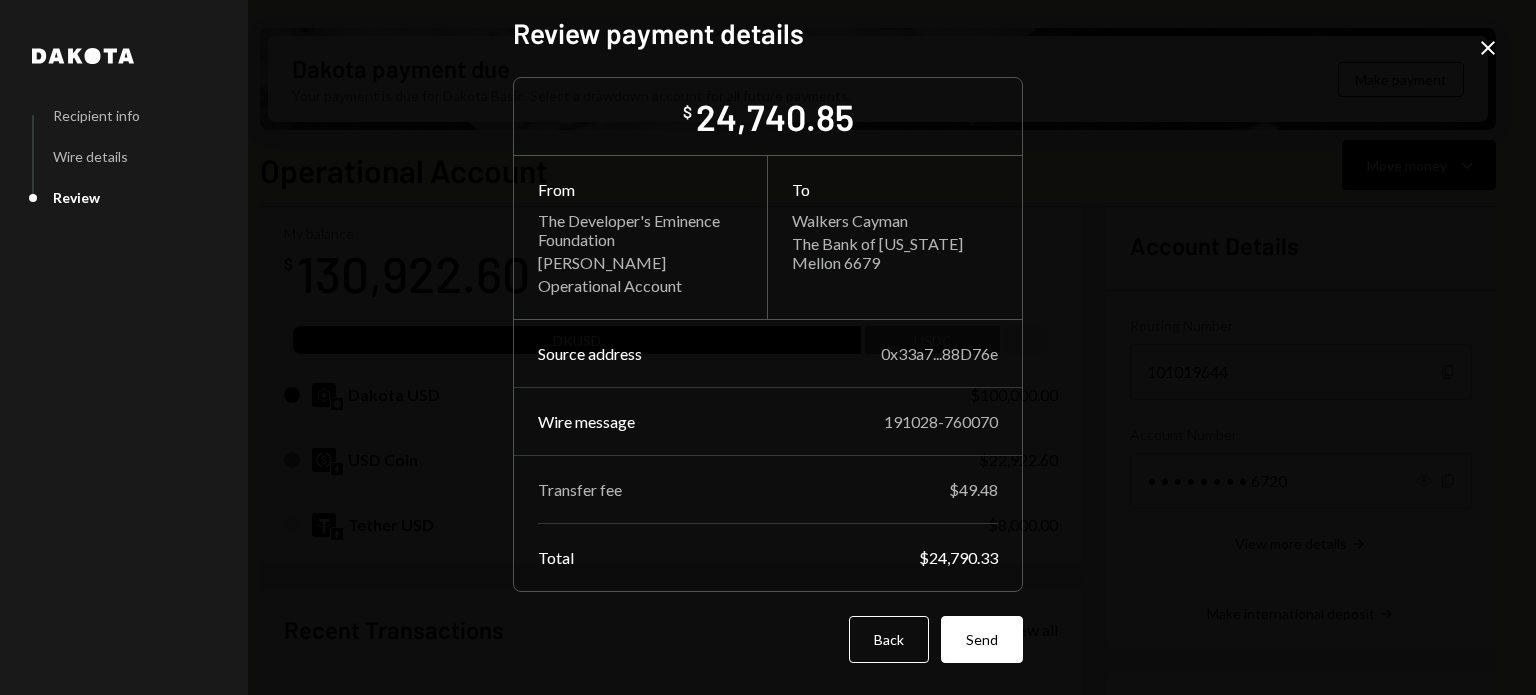 scroll, scrollTop: 0, scrollLeft: 0, axis: both 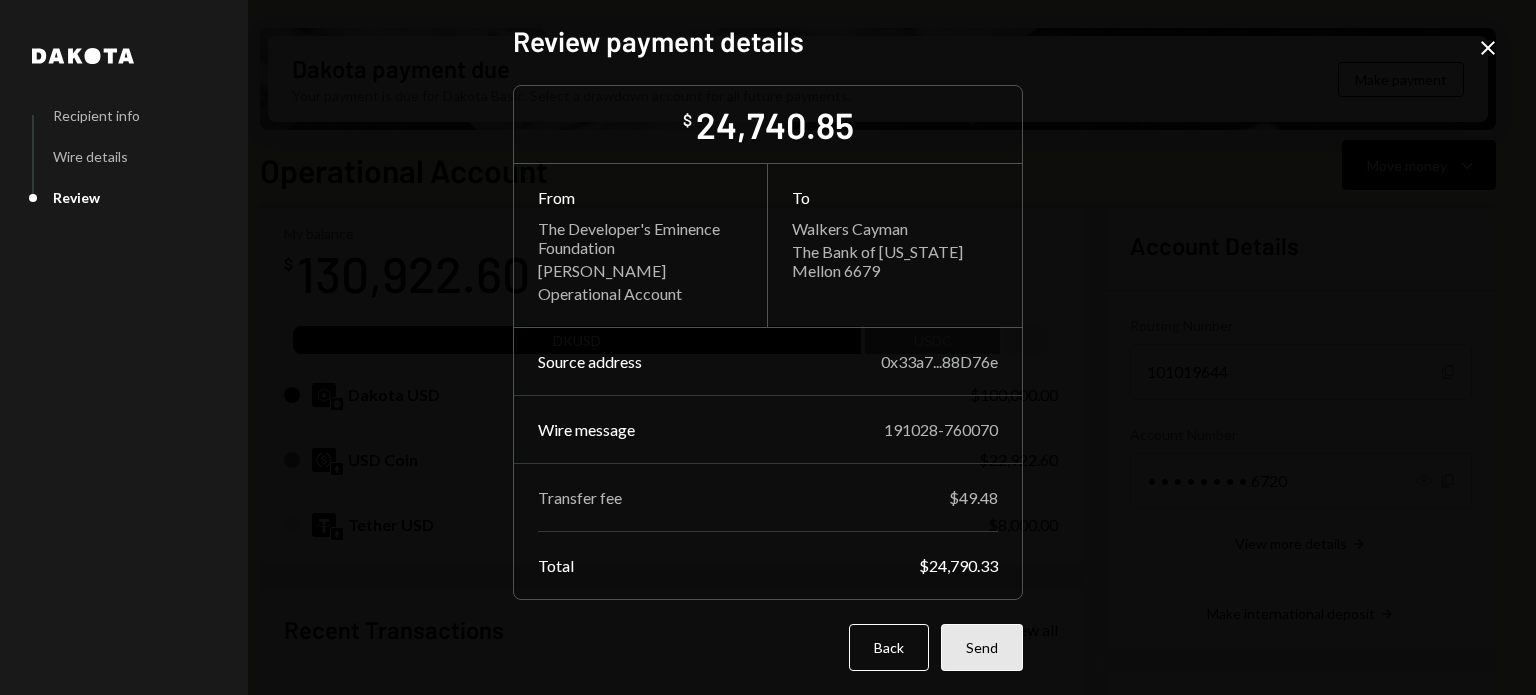 click on "Send" at bounding box center [982, 647] 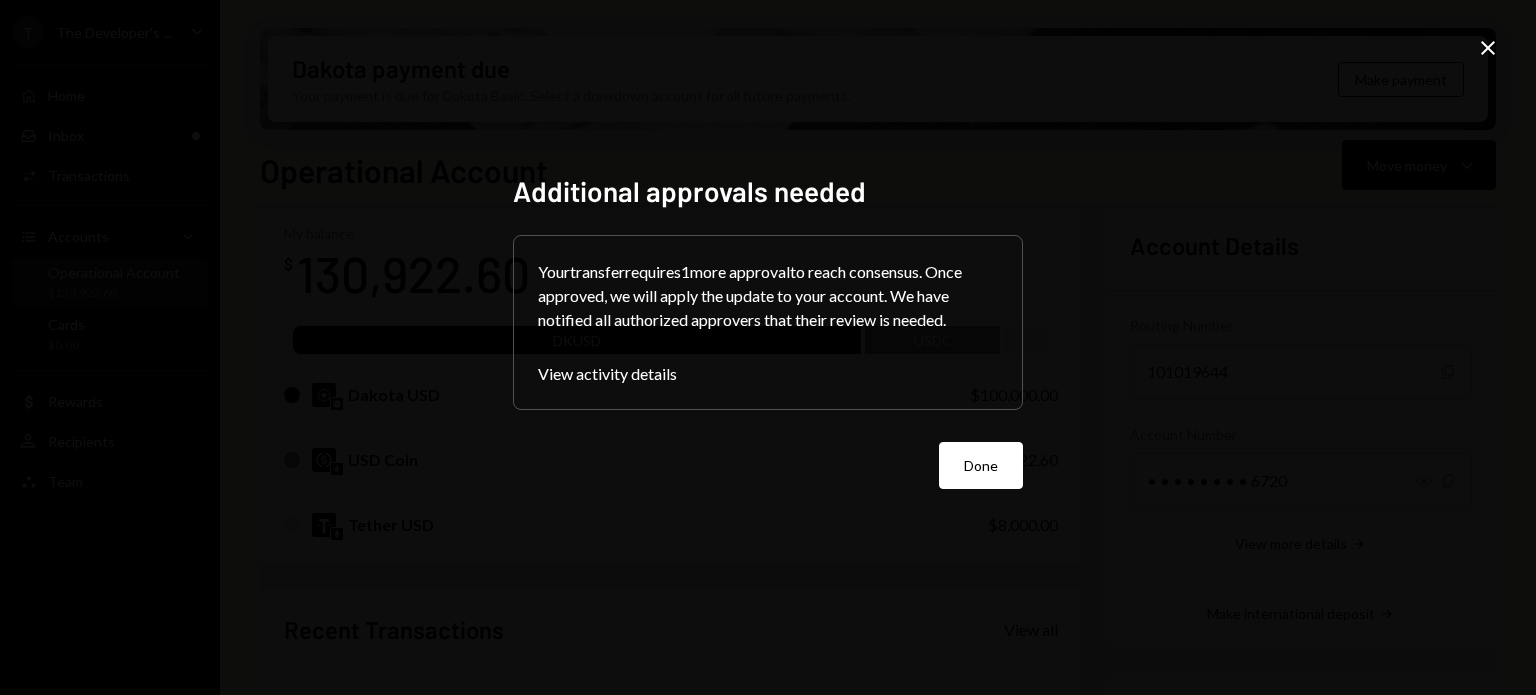 click on "Additional approvals needed Your  transfer  requires  1  more   approval  to reach consensus. Once approved, we will apply the update to your account. We have notified all authorized approvers that their review is needed. View activity details Done Close" at bounding box center (768, 347) 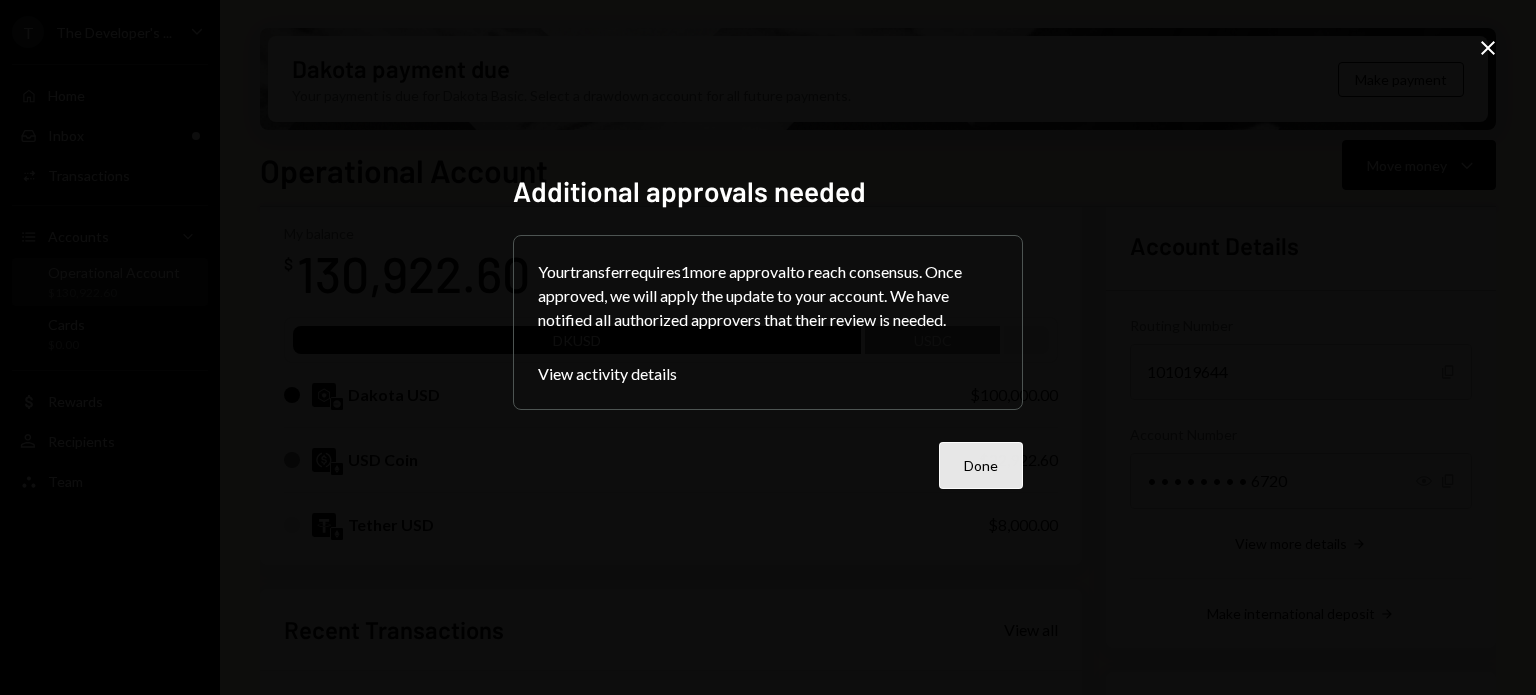 click on "Done" at bounding box center [981, 465] 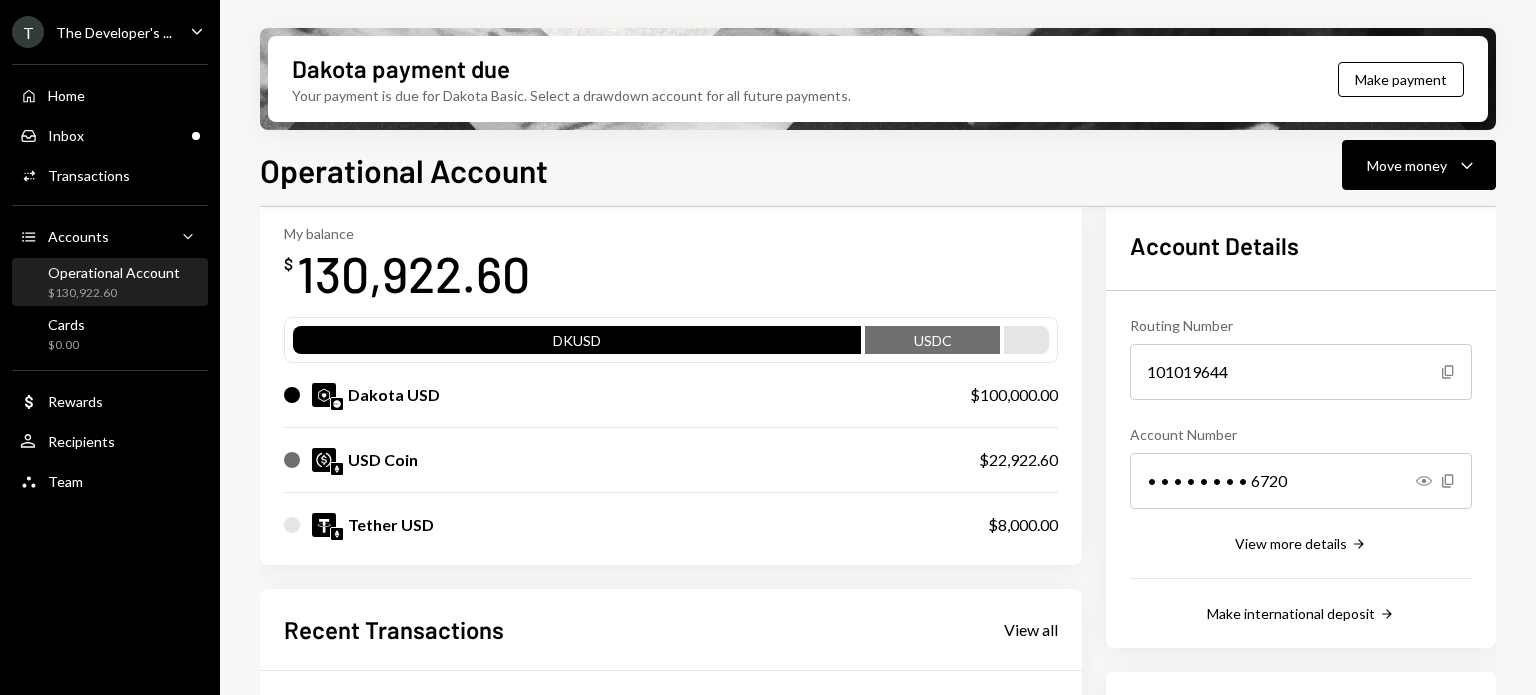 click on "Dakota payment due Your payment is due for Dakota Basic. Select a drawdown account for all future payments. Make payment Operational Account Move money Caret Down Overview Security Settings My balance $ 130,922.60 DKUSD USDC Dakota USD $100,000.00 USD Coin $22,922.60 Tether USD $8,000.00 Recent Transactions View all Type Initiated By Initiated At Status Bank Payment $24,790.33 Leith Shankland 07/03/25 6:27 PM Review Right Arrow Bank Payment $33,633.82 Leith Shankland 07/03/25 9:29 AM Completed Withdrawal 20  DKUSD Leith Shankland 07/03/25 9:22 AM Completed Bank Deposit $100,000.00 ABACUS WORKS, INC 07/02/25 8:18 PM Completed Bank Payment $8,690.11 Michael Hurn 06/30/25 4:37 PM Completed Account Details Routing Number 101019644 Copy Account Number • • • • • • • •  6720 Show Copy View more details Right Arrow Make international deposit Right Arrow Account Information Money in (last 30 days) Up Right Arrow $100,000.01 Money out (last 30 days) Down Right Arrow $14,890.11 View address details" at bounding box center (878, 347) 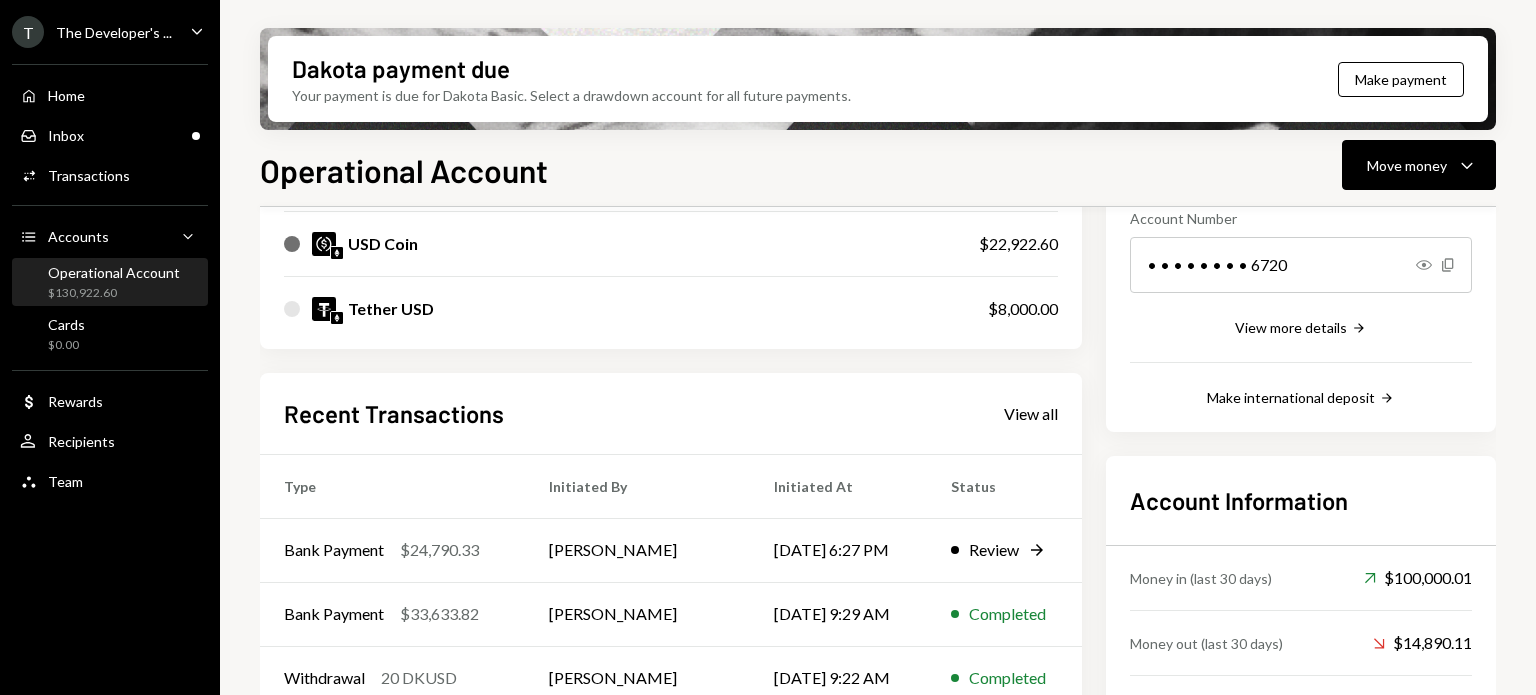 scroll, scrollTop: 400, scrollLeft: 0, axis: vertical 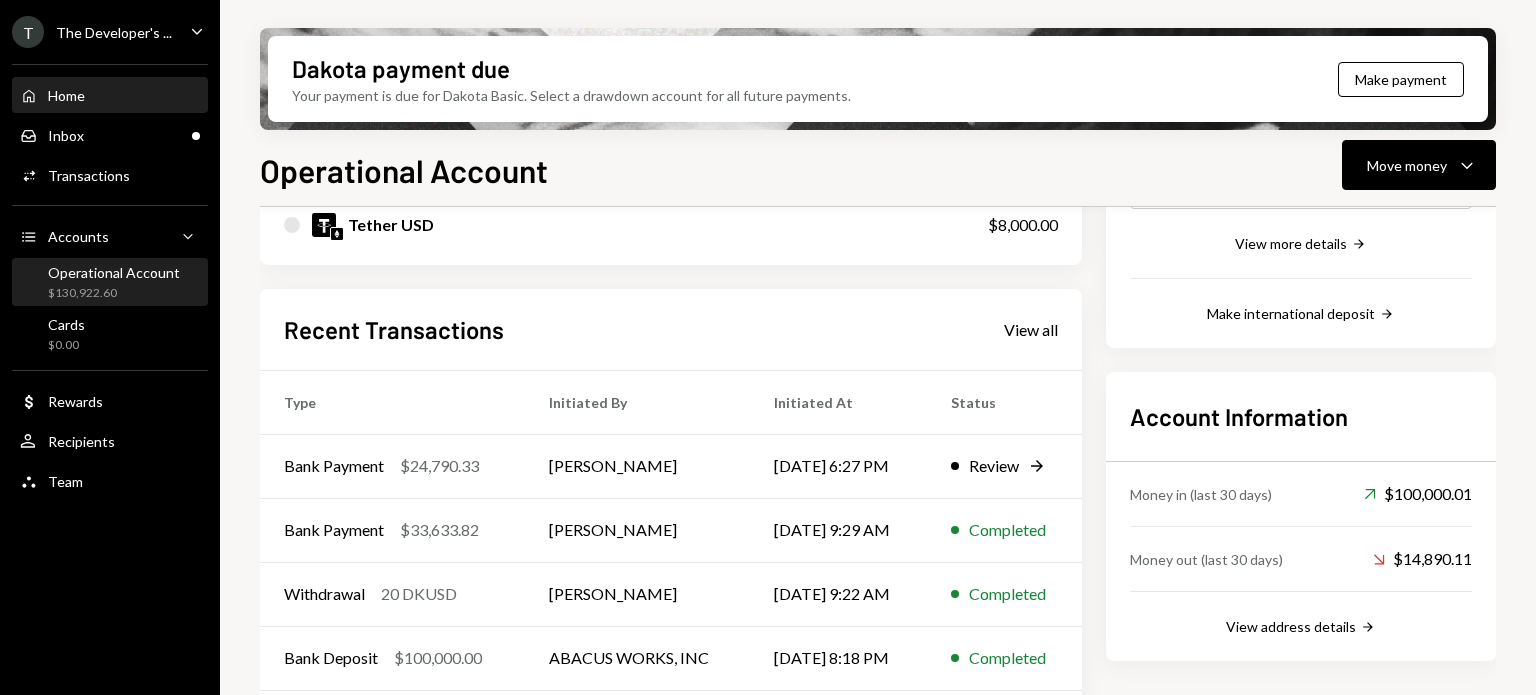 click on "Home Home" at bounding box center [110, 96] 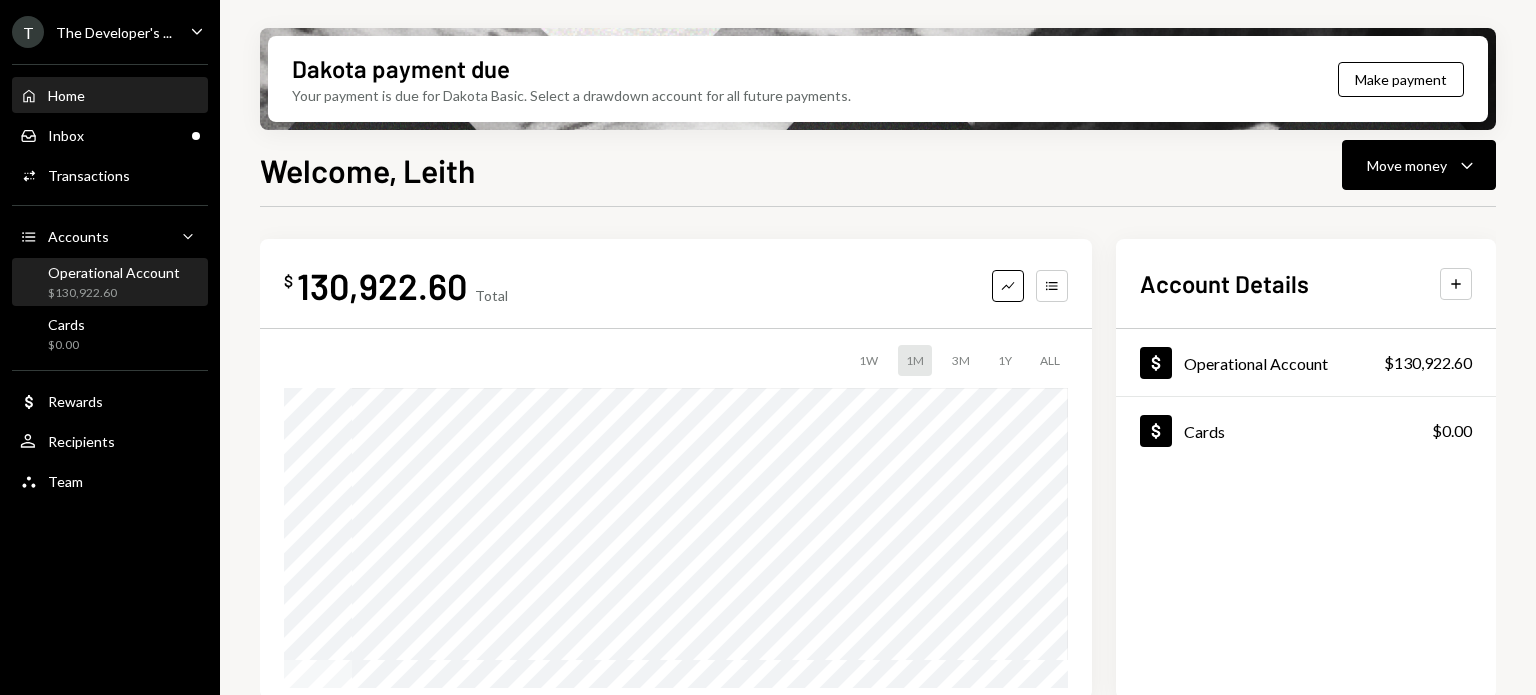 click on "Operational Account" at bounding box center (114, 272) 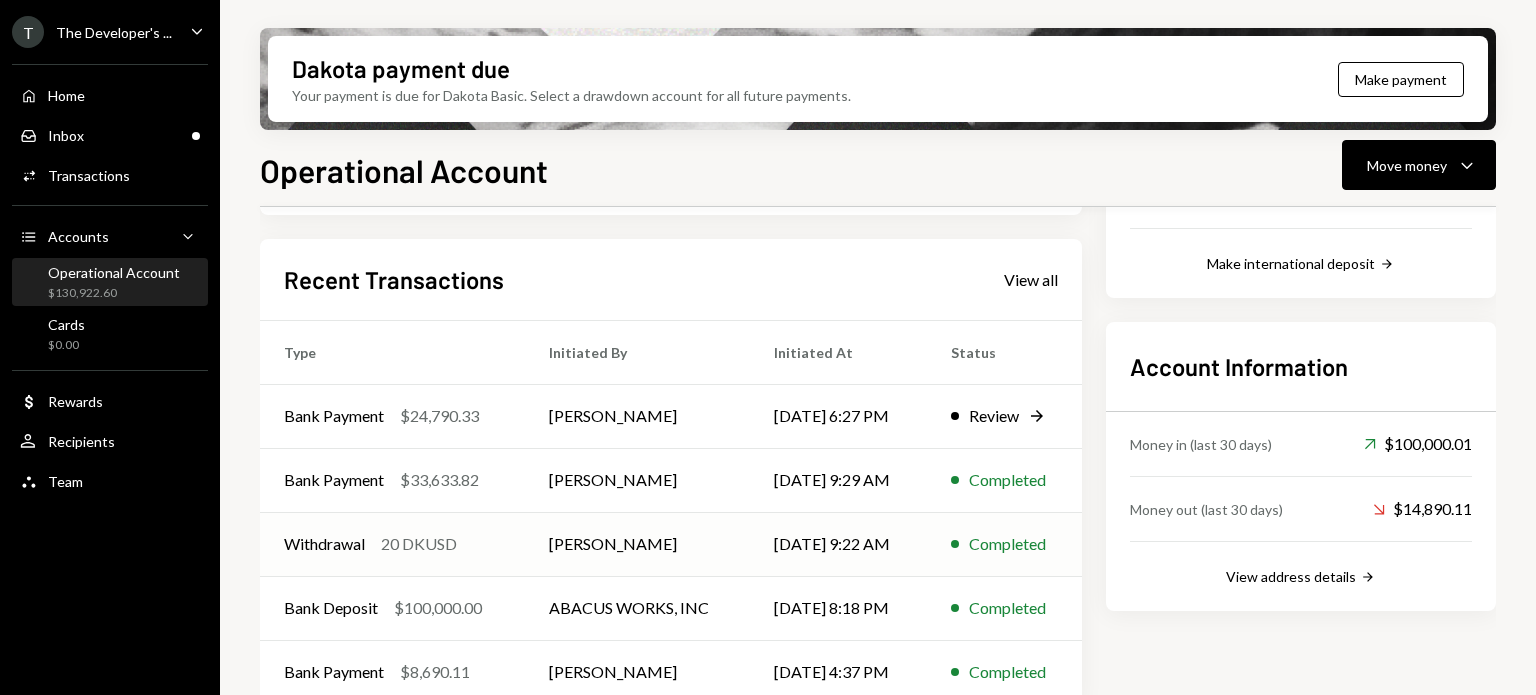 scroll, scrollTop: 474, scrollLeft: 0, axis: vertical 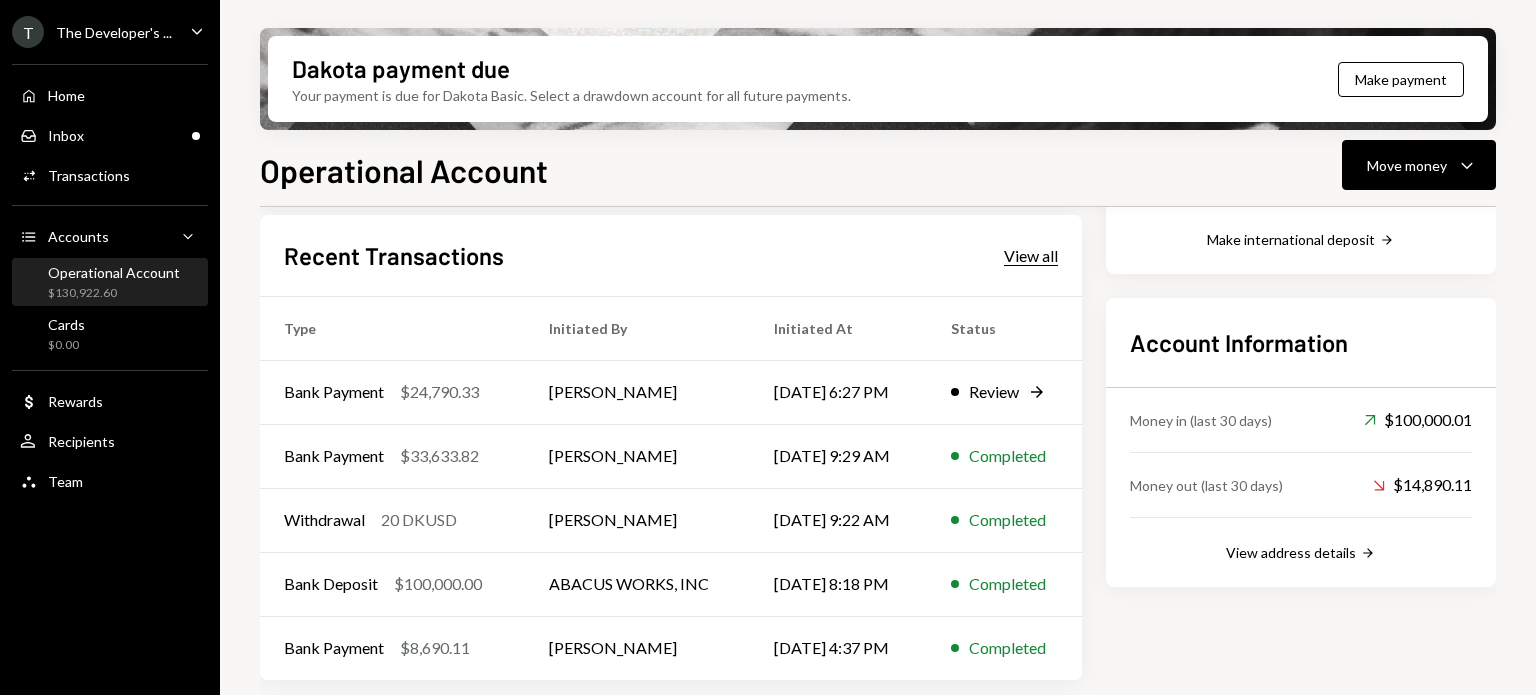 click on "View all" at bounding box center (1031, 256) 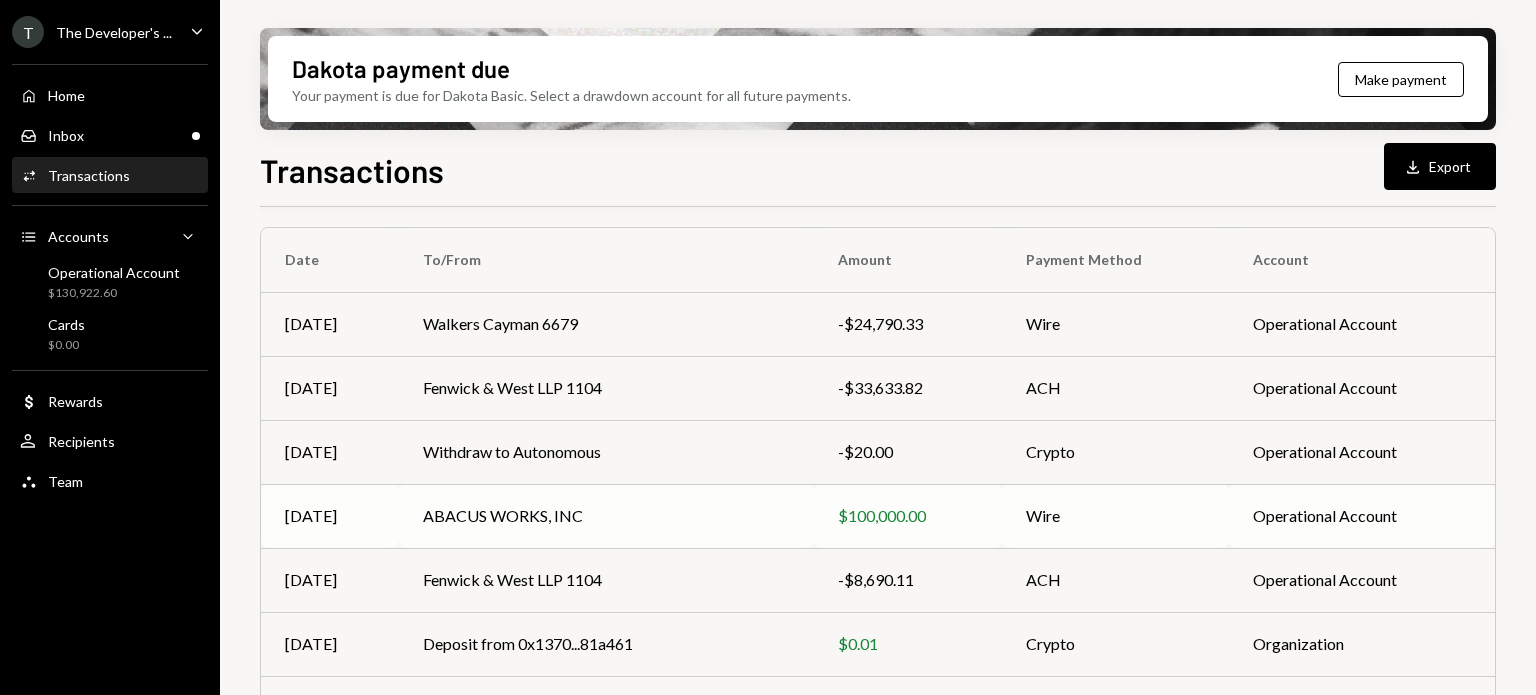scroll, scrollTop: 0, scrollLeft: 0, axis: both 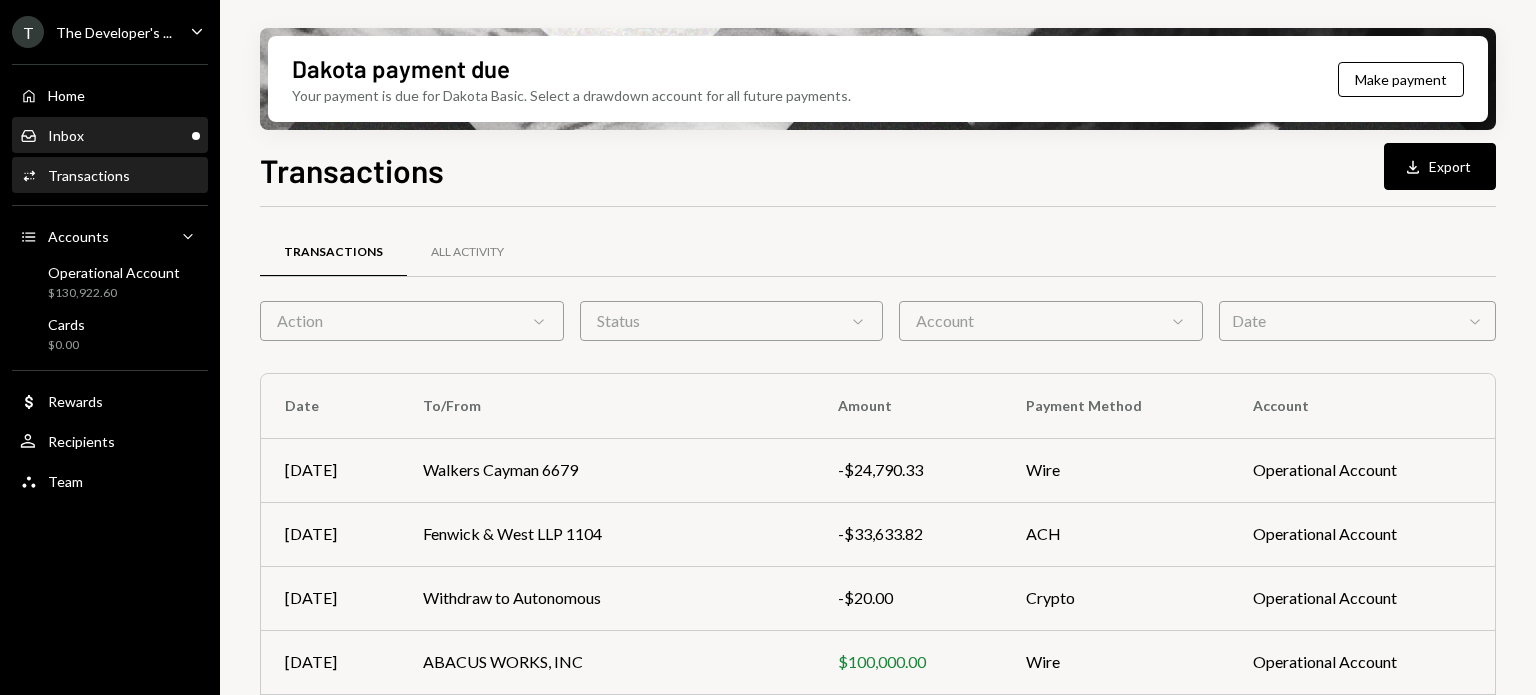 click on "Inbox Inbox" at bounding box center [110, 136] 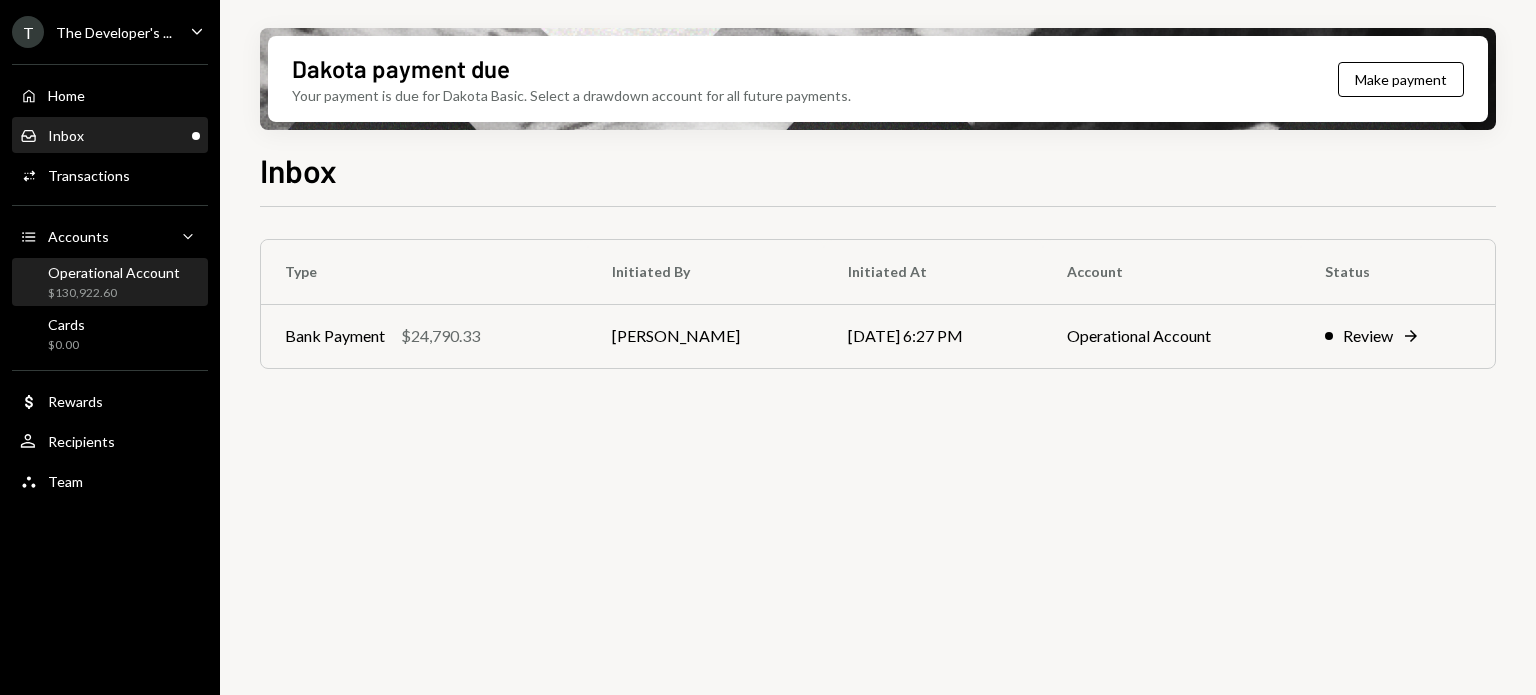 click on "Operational Account" at bounding box center [114, 272] 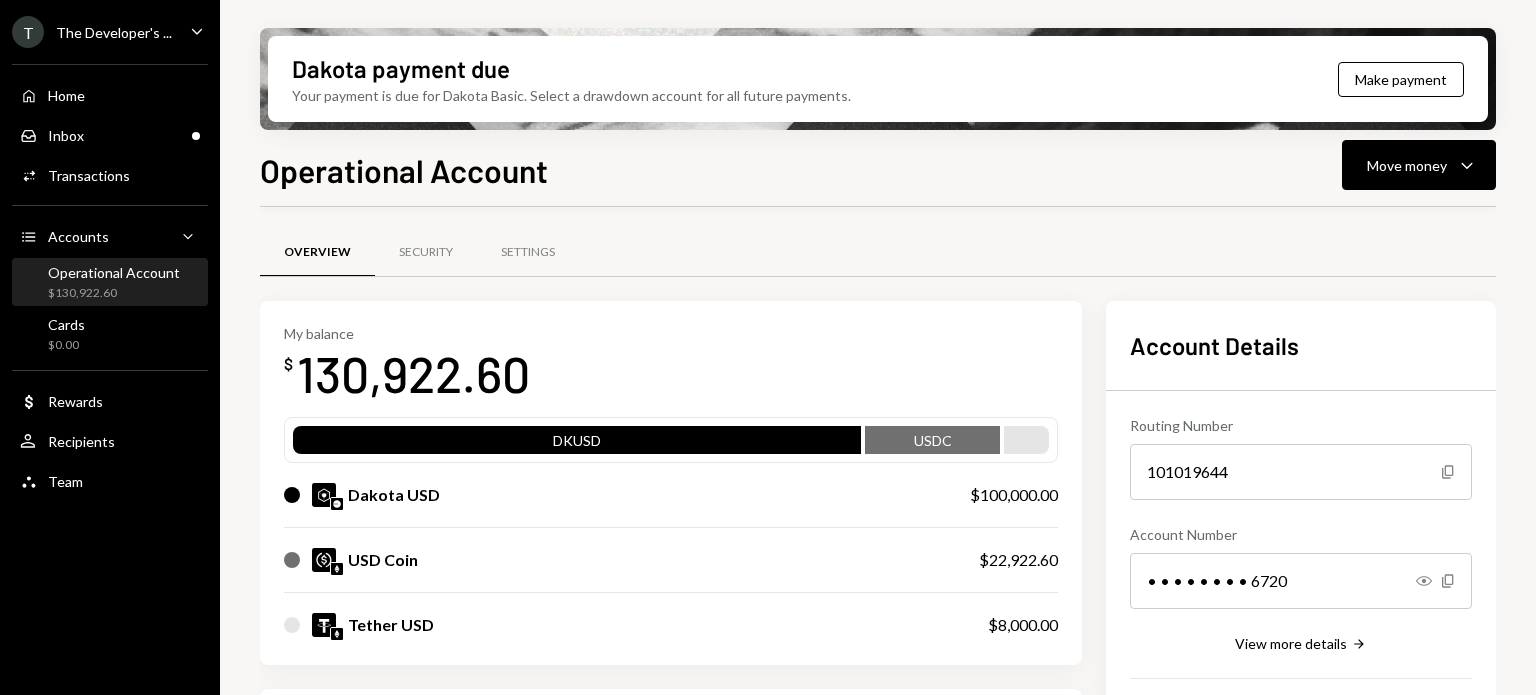 scroll, scrollTop: 400, scrollLeft: 0, axis: vertical 